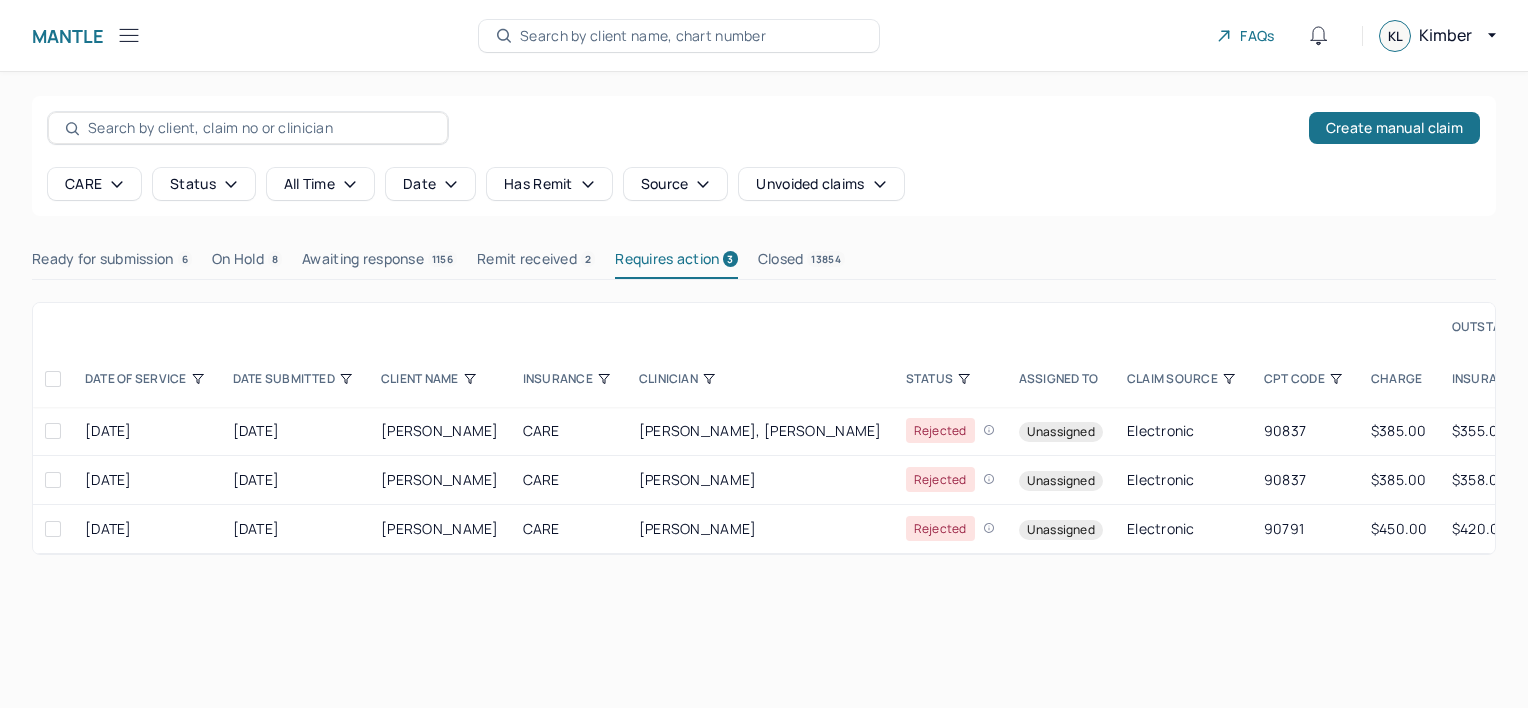 scroll, scrollTop: 0, scrollLeft: 0, axis: both 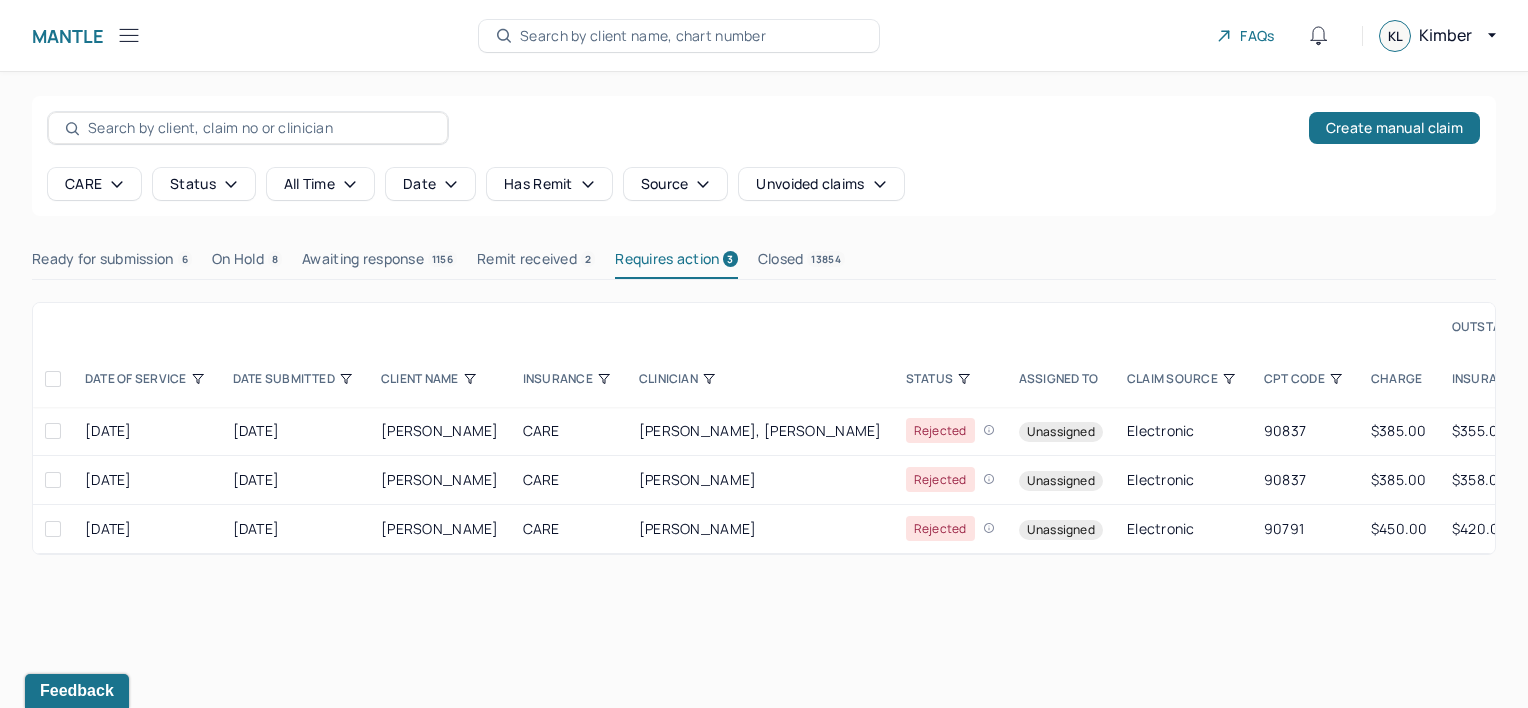 type 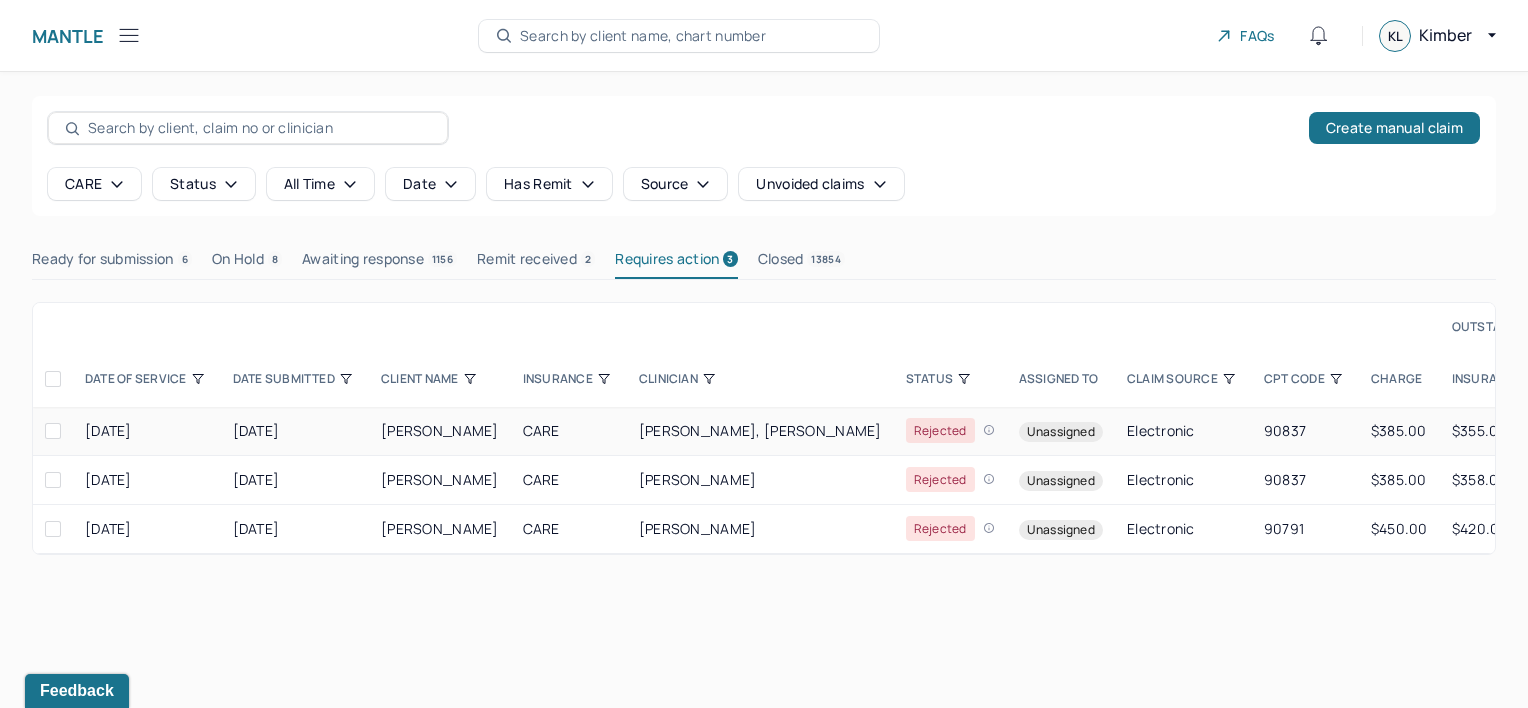 click on "XIA QIAN LI, AMY" at bounding box center [760, 431] 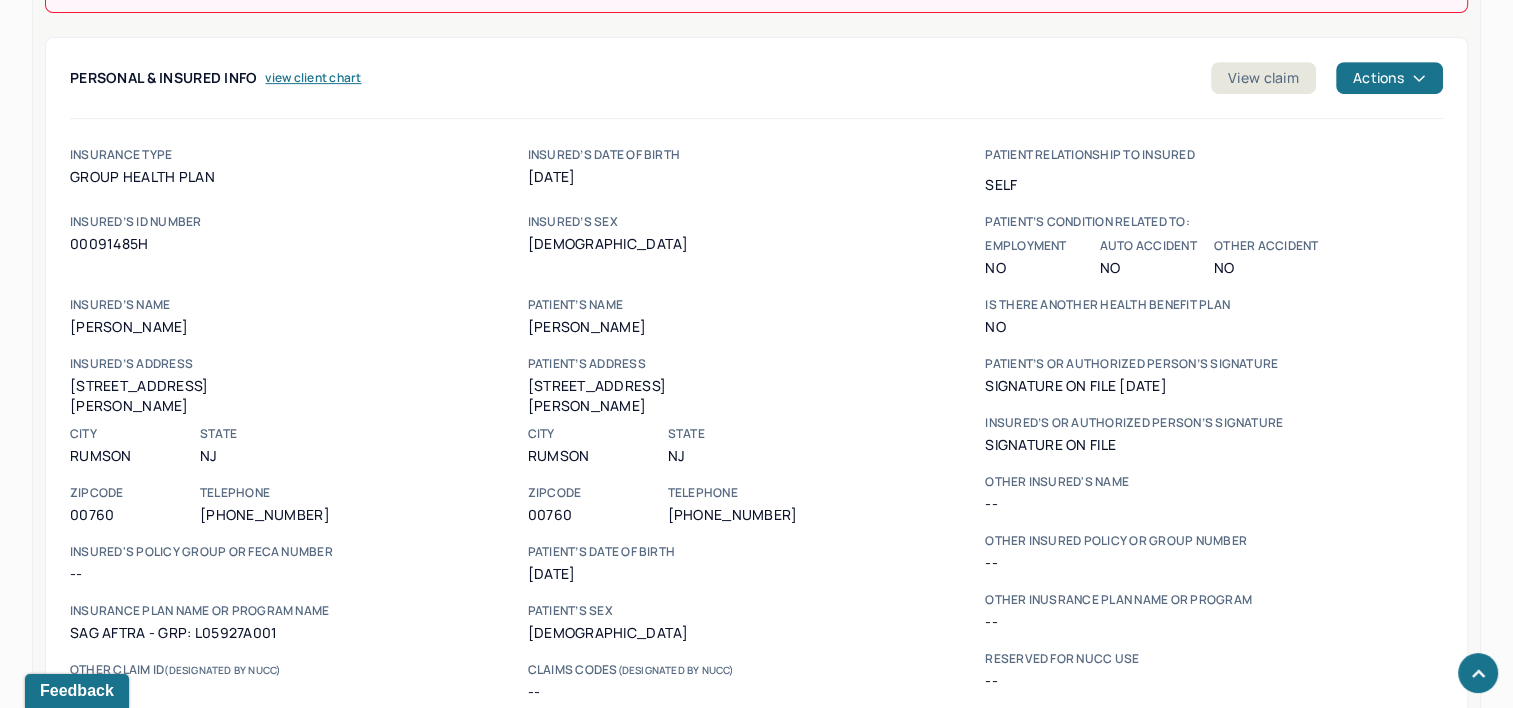 scroll, scrollTop: 900, scrollLeft: 0, axis: vertical 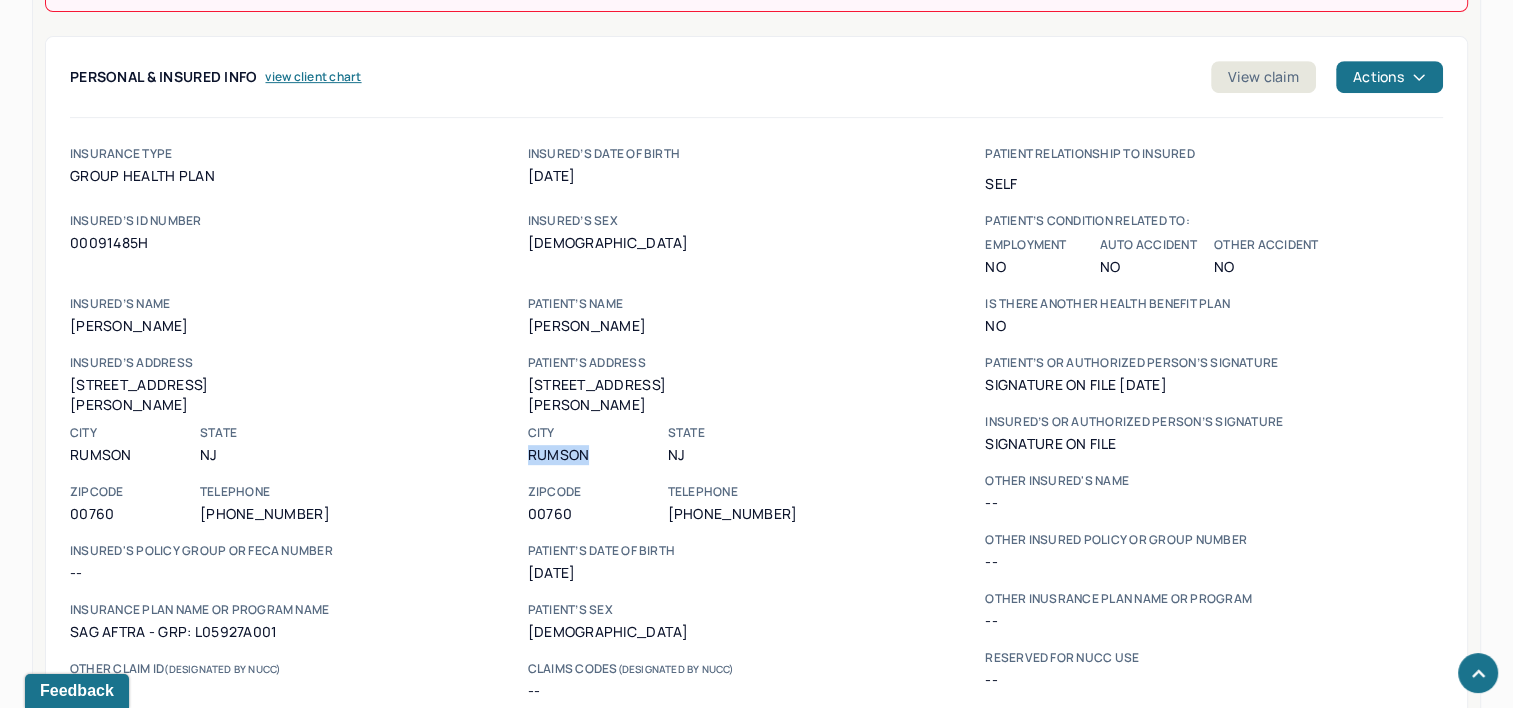 drag, startPoint x: 529, startPoint y: 429, endPoint x: 593, endPoint y: 429, distance: 64 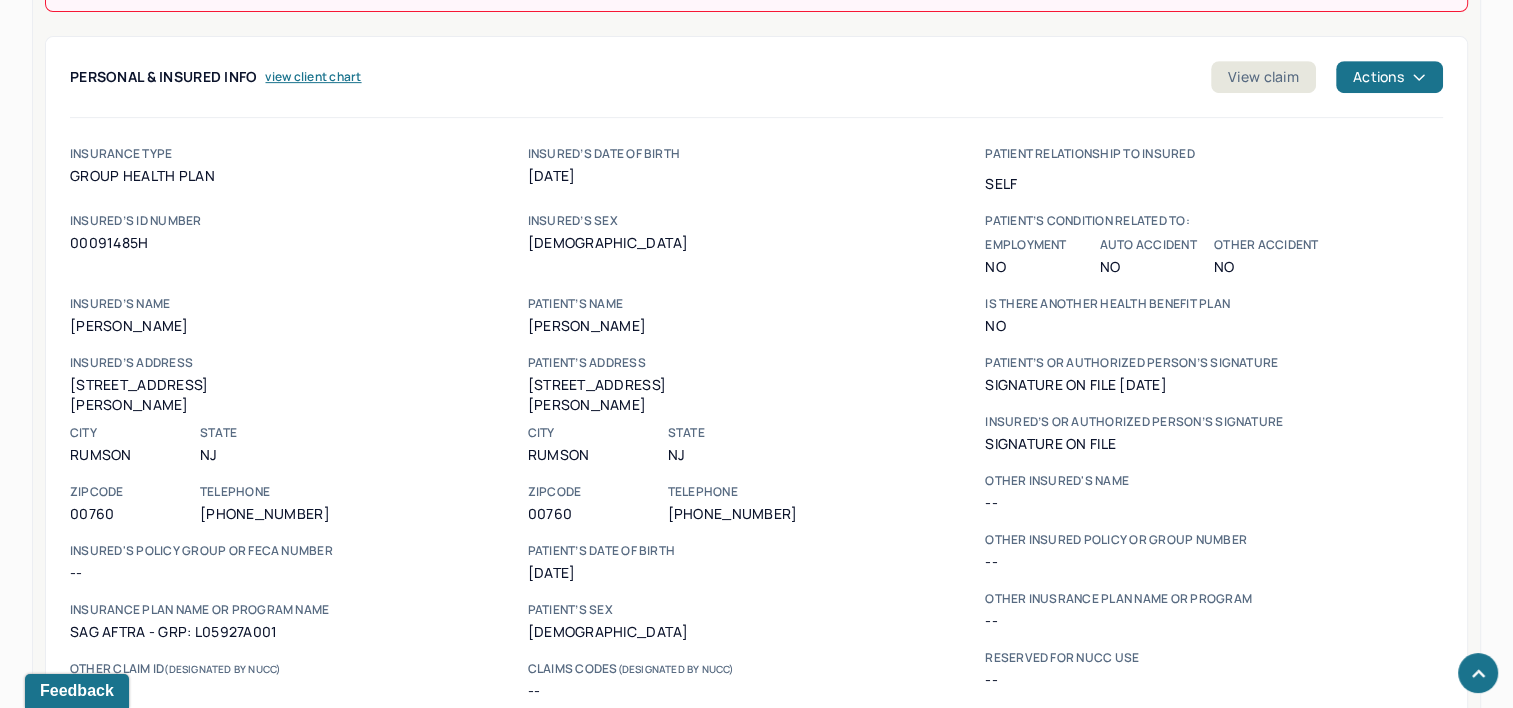 click on "00760" at bounding box center (593, 514) 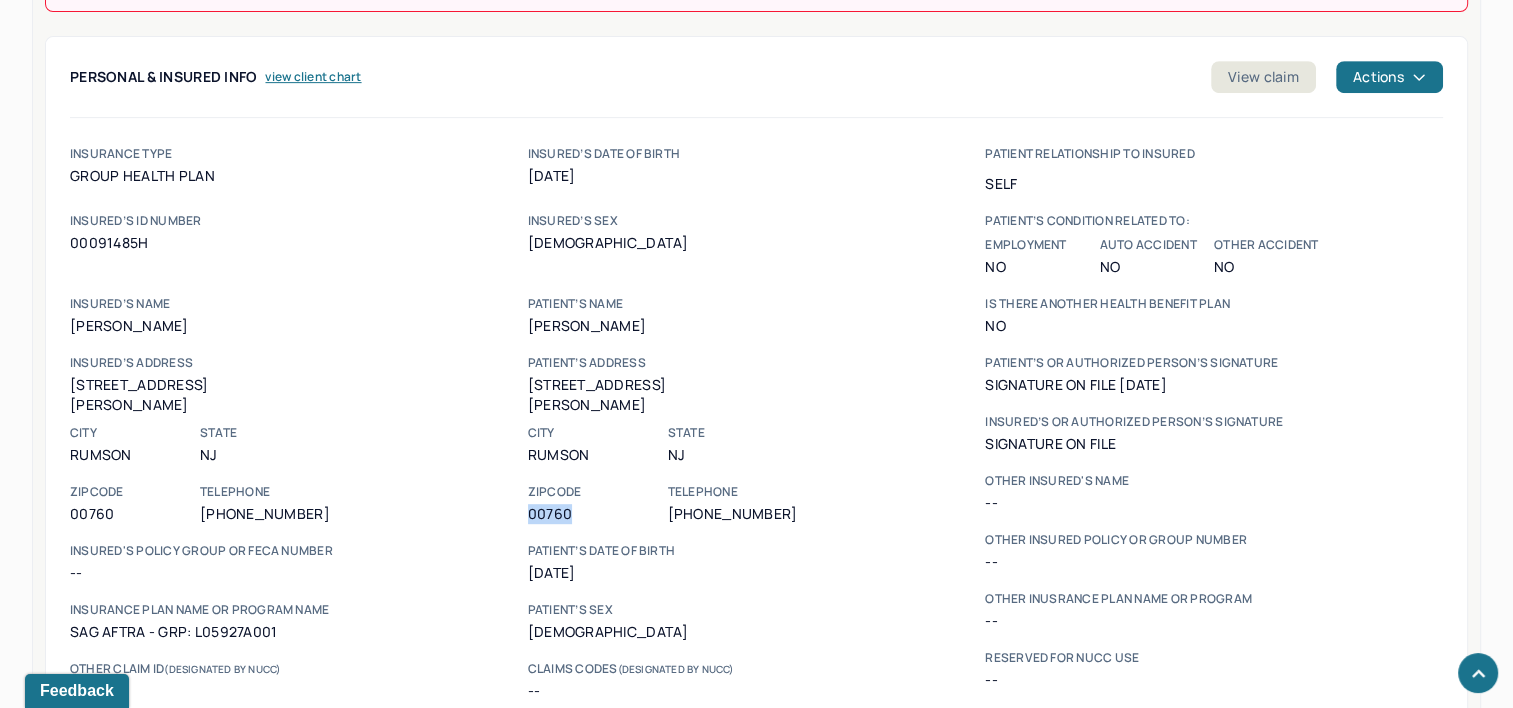 click on "00760" at bounding box center (593, 514) 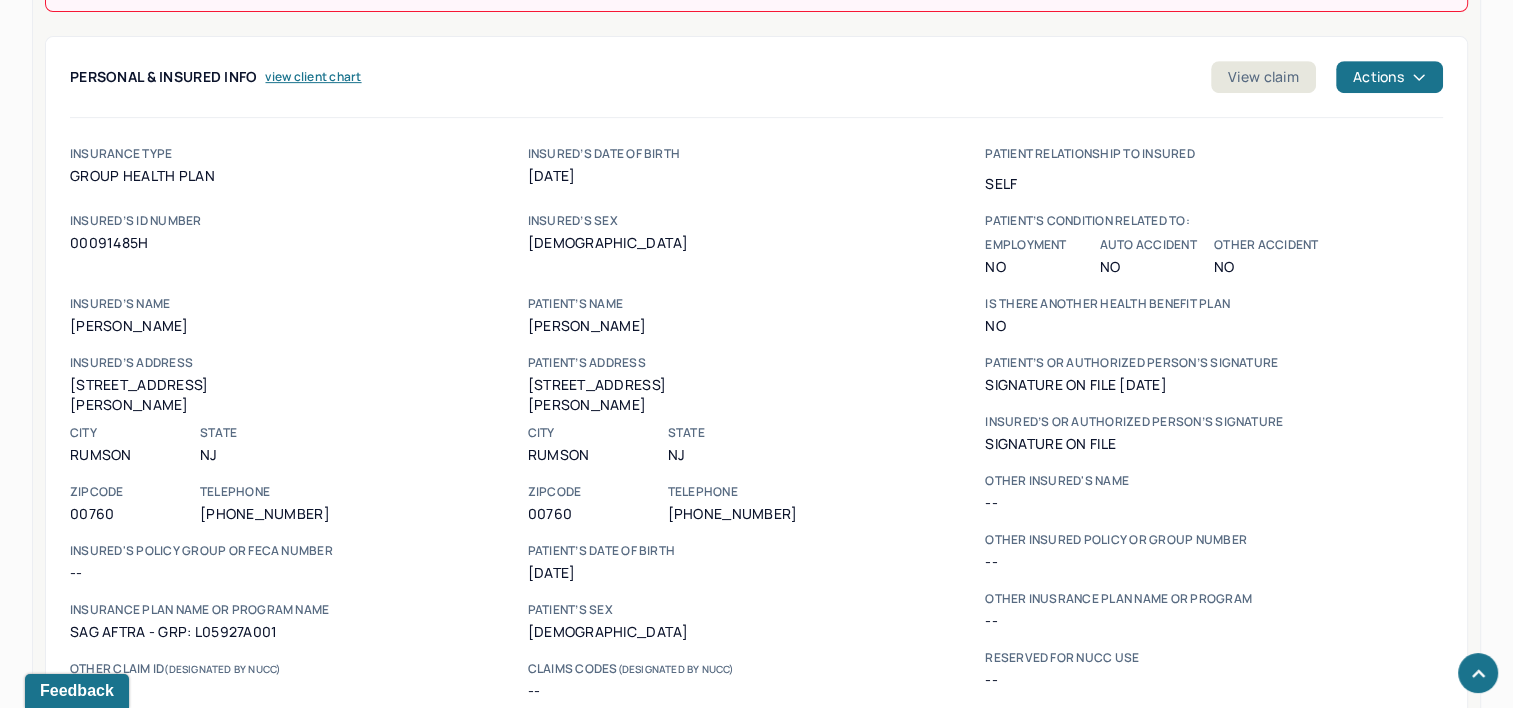 click on "RUMSON" at bounding box center [593, 455] 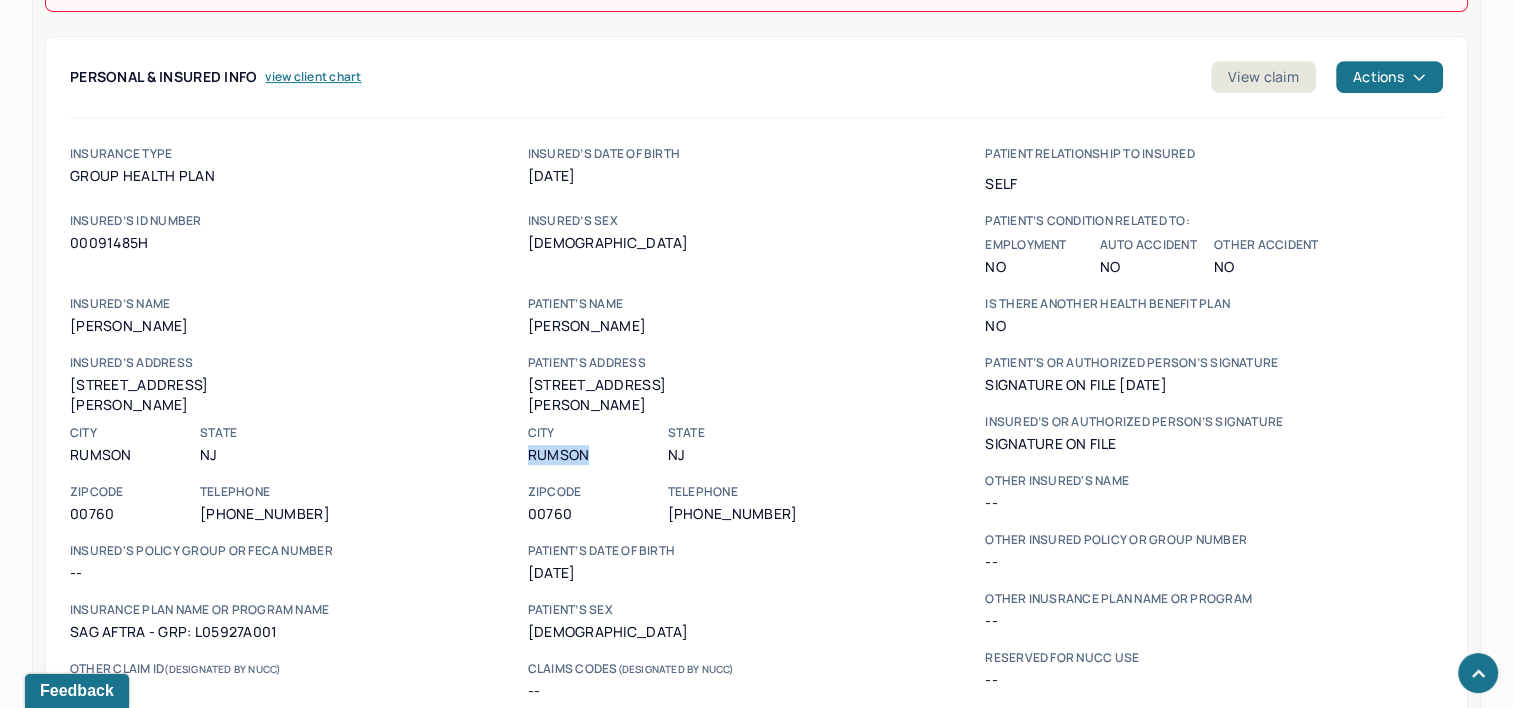 click on "RUMSON" at bounding box center [593, 455] 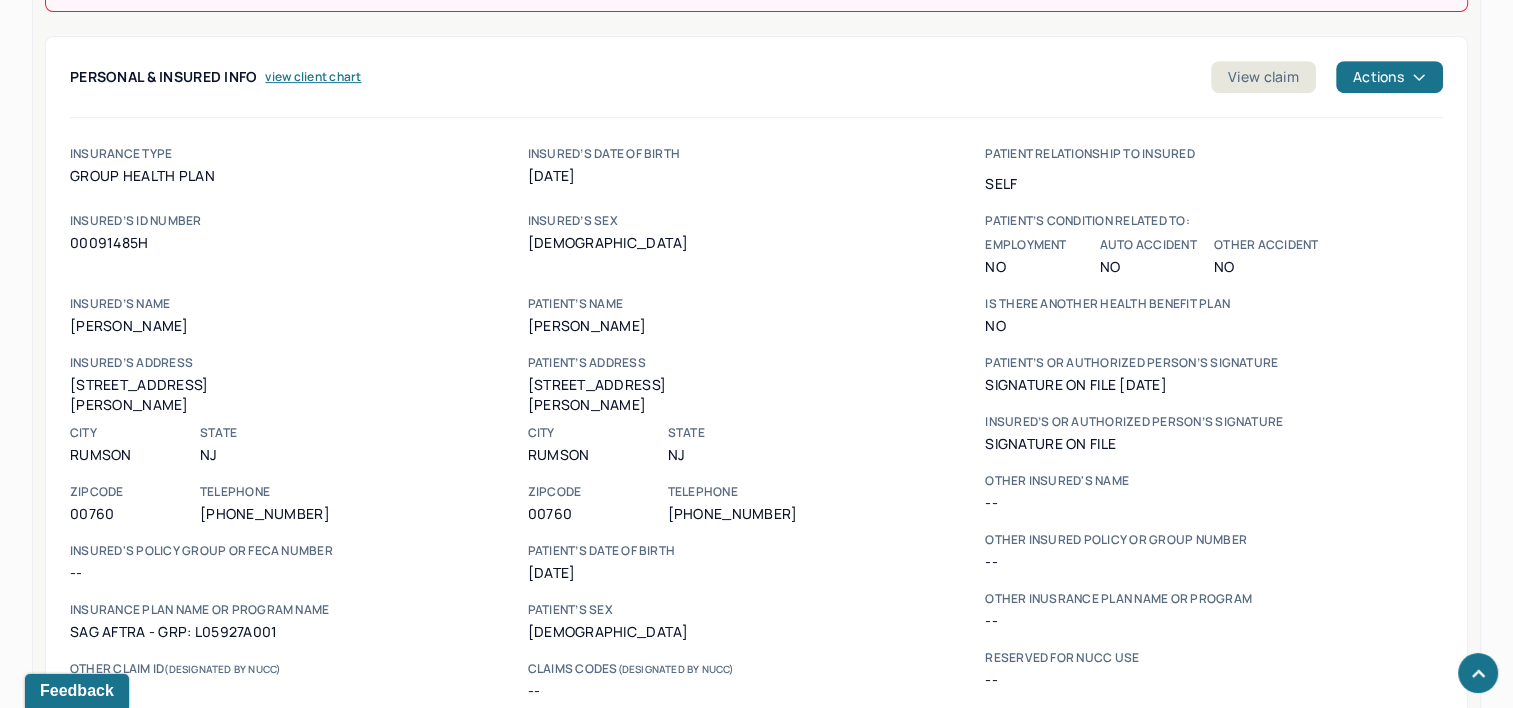 click on "insurance type group health plan INSURED’s date of birth 10/03/2001 patient RELATIONSHIP TO INSURED Self INSURED’s ID NUMBER 00091485H INSURED’s SEX Female patient’s condition related to: Employment No Auto Accident No Other Accident No INSURED’s NAME HOGAN, SINEAD  PATIENT’s NAME HOGAN, SINEAD  Is there another health benefit plan No INSURED’s Address 27 FORREST AVE CITY RUMSON STATE NJ ZIPCODE 00760 TELEPHONE (732) 710-8851 Insured's Policy Group or FECA number -- Insurance Plan Name or Program Name SAG AFTRA - GRP: L05927A001 Other claim Id (Designated by Nucc) -- PATIENT’s Address 27 FORREST AVE CITY RUMSON STATE NJ ZIPCODE 00760 TELEPHONE (732) 710-8851 PATIENT’s date of birth 10/03/2001 PATIENT’s SEX Female Claims codes (Designated by NUCC) -- Reserved for nucc use -- Patient’s or authorized person’s signature SIGNATURE ON FILE 06/18/2025 Insured’s or authorized person’s signature SIGNATURE ON FILE Other Insured's Name --   Other Insured Policy OR groUP nUMBER -- -- -- --" at bounding box center [756, 451] 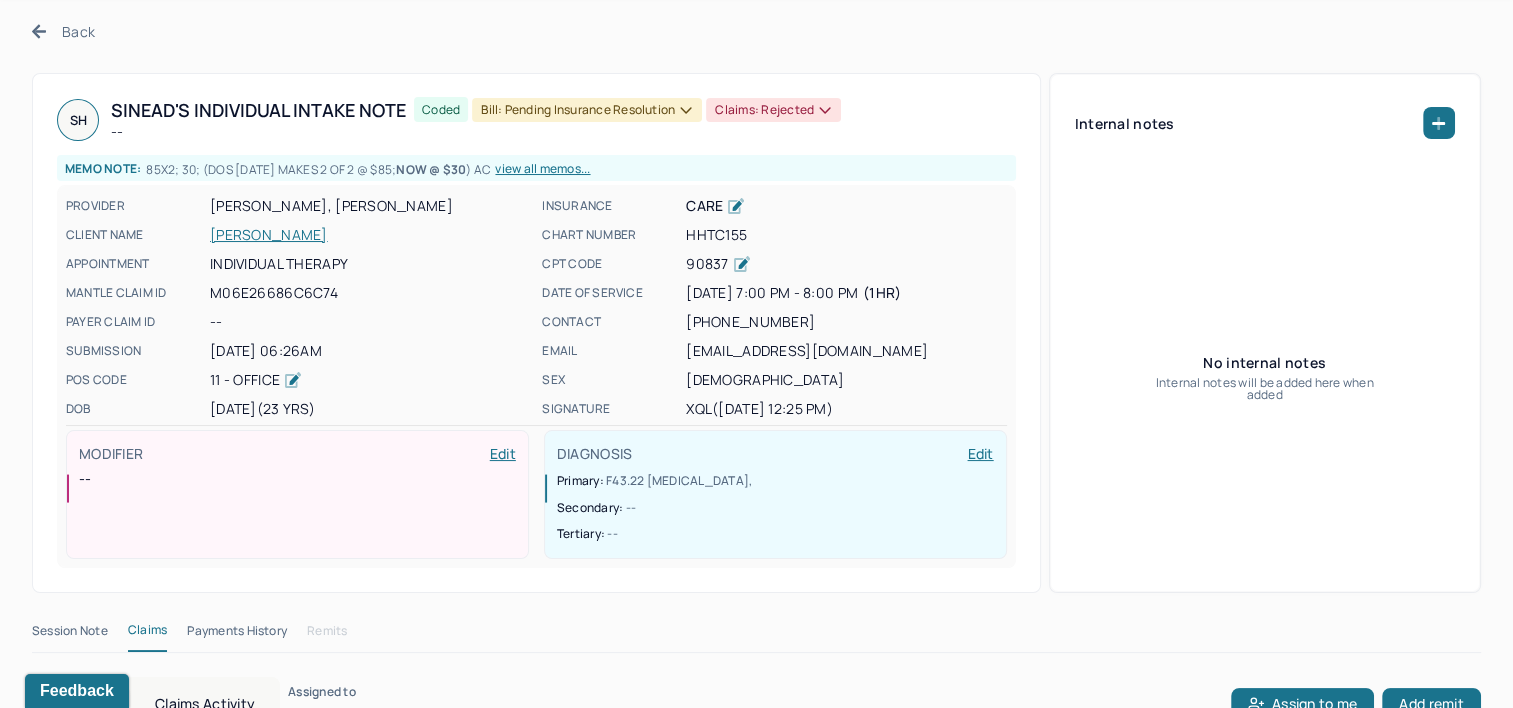 scroll, scrollTop: 0, scrollLeft: 0, axis: both 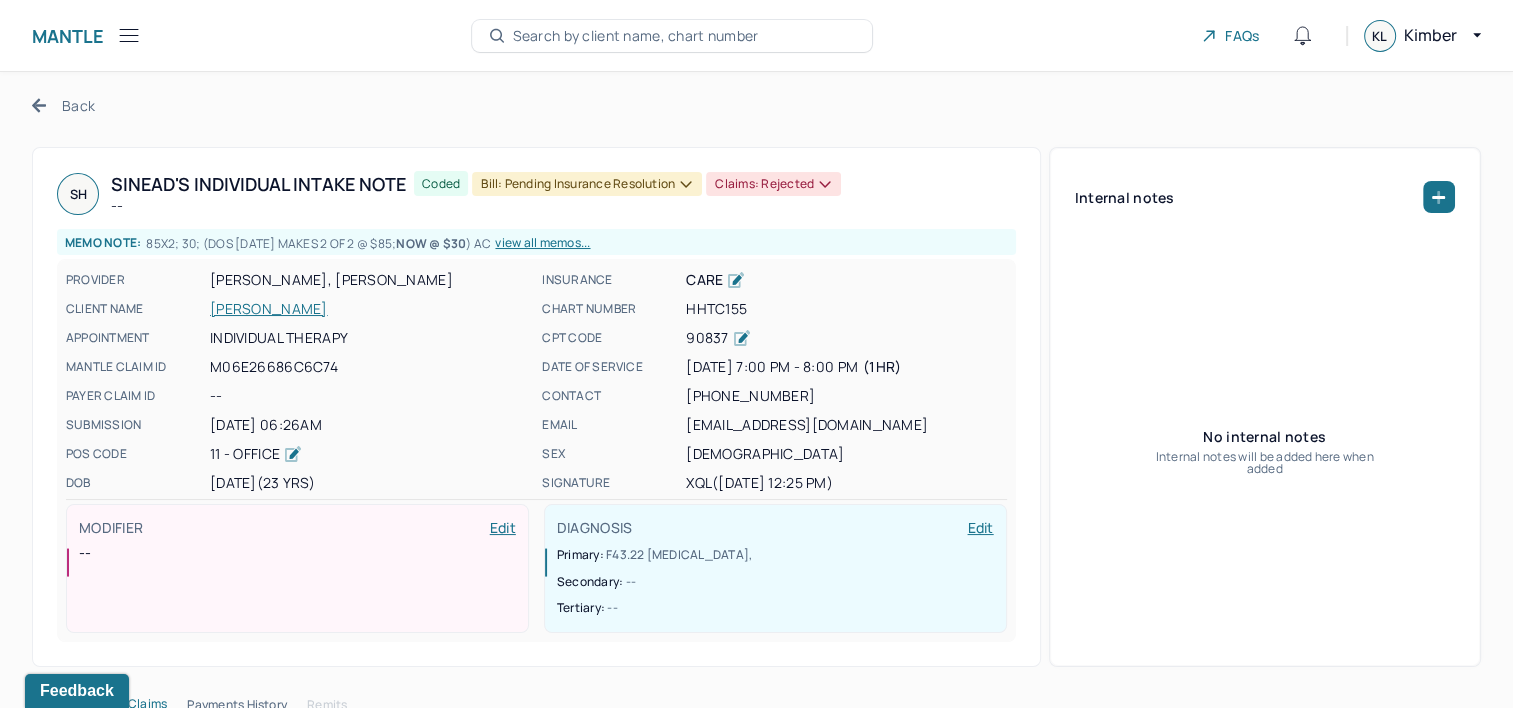 click on "HOGAN, SINEAD" at bounding box center [370, 309] 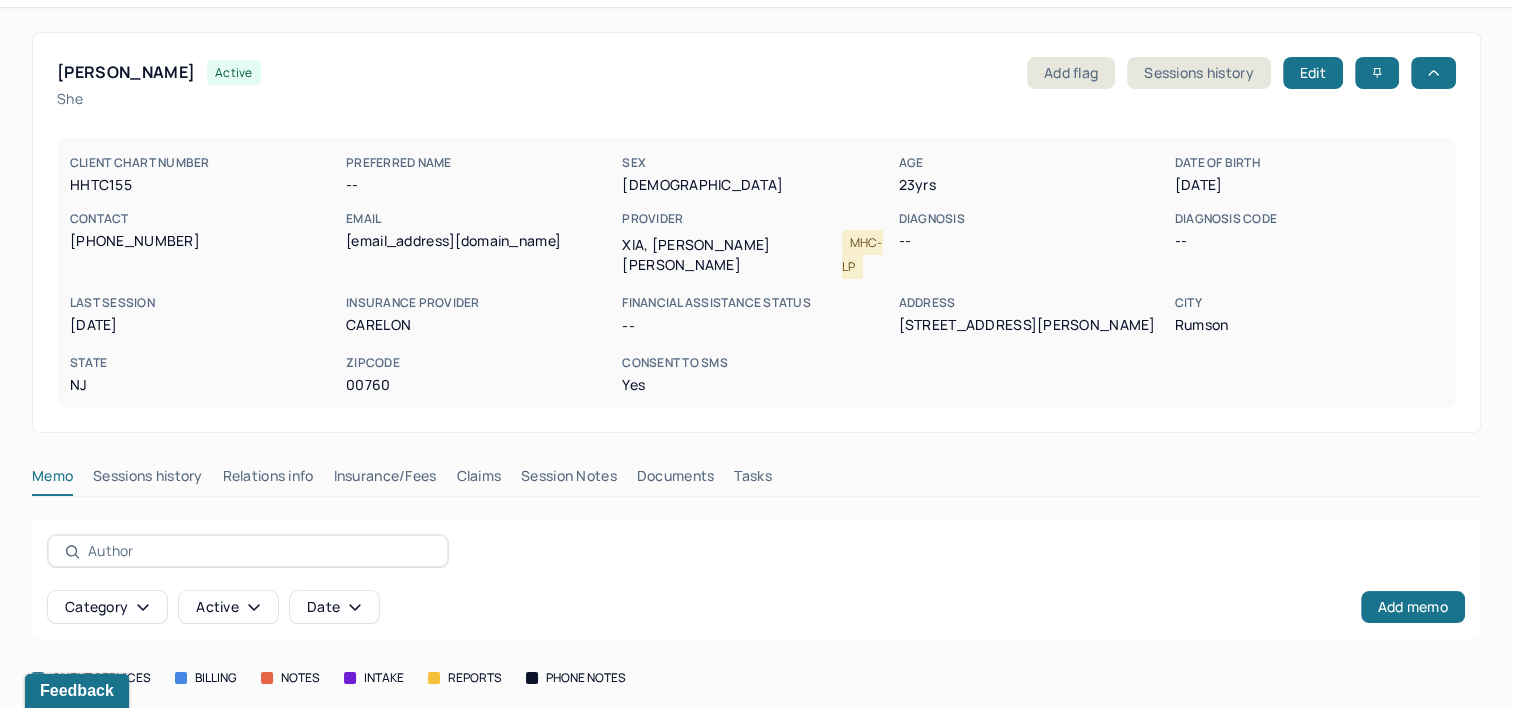 scroll, scrollTop: 100, scrollLeft: 0, axis: vertical 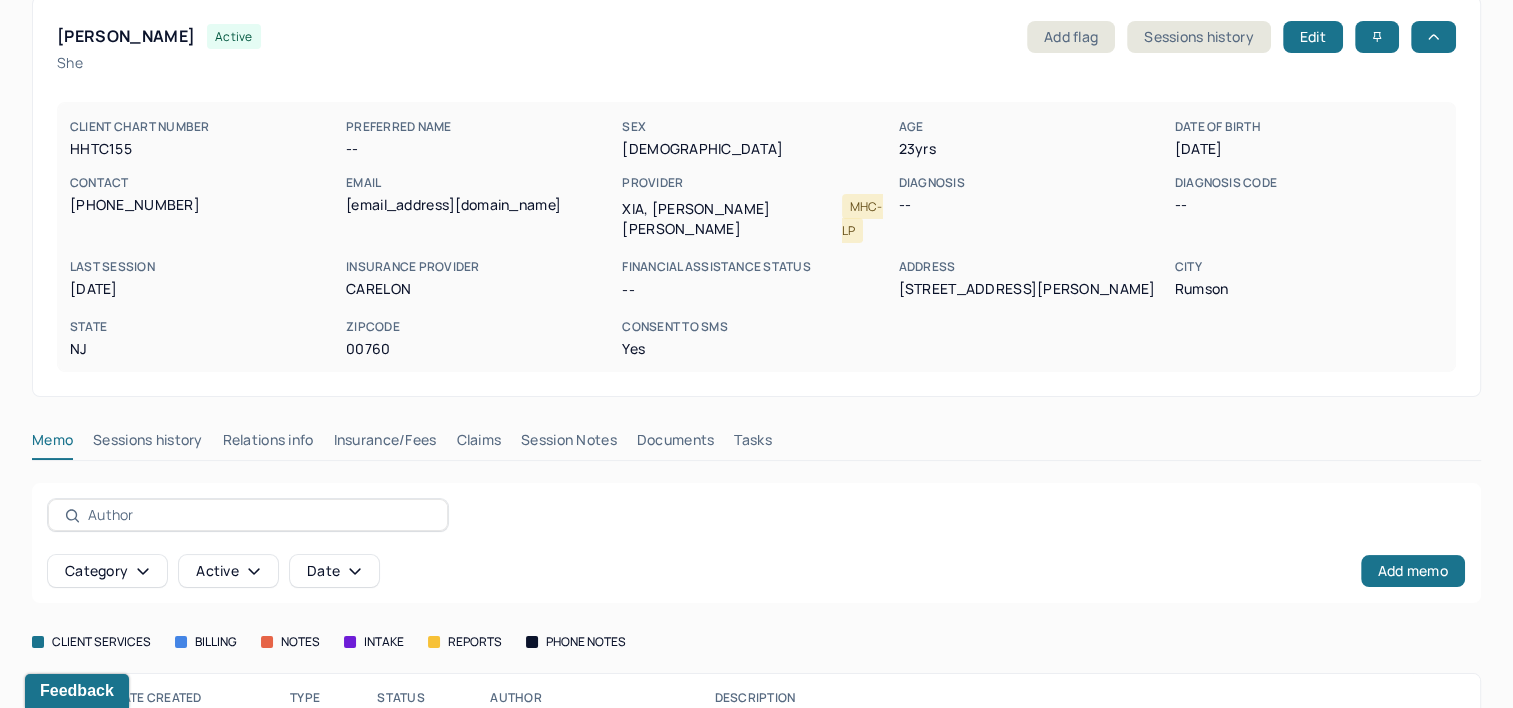 click on "Relations info" at bounding box center (268, 444) 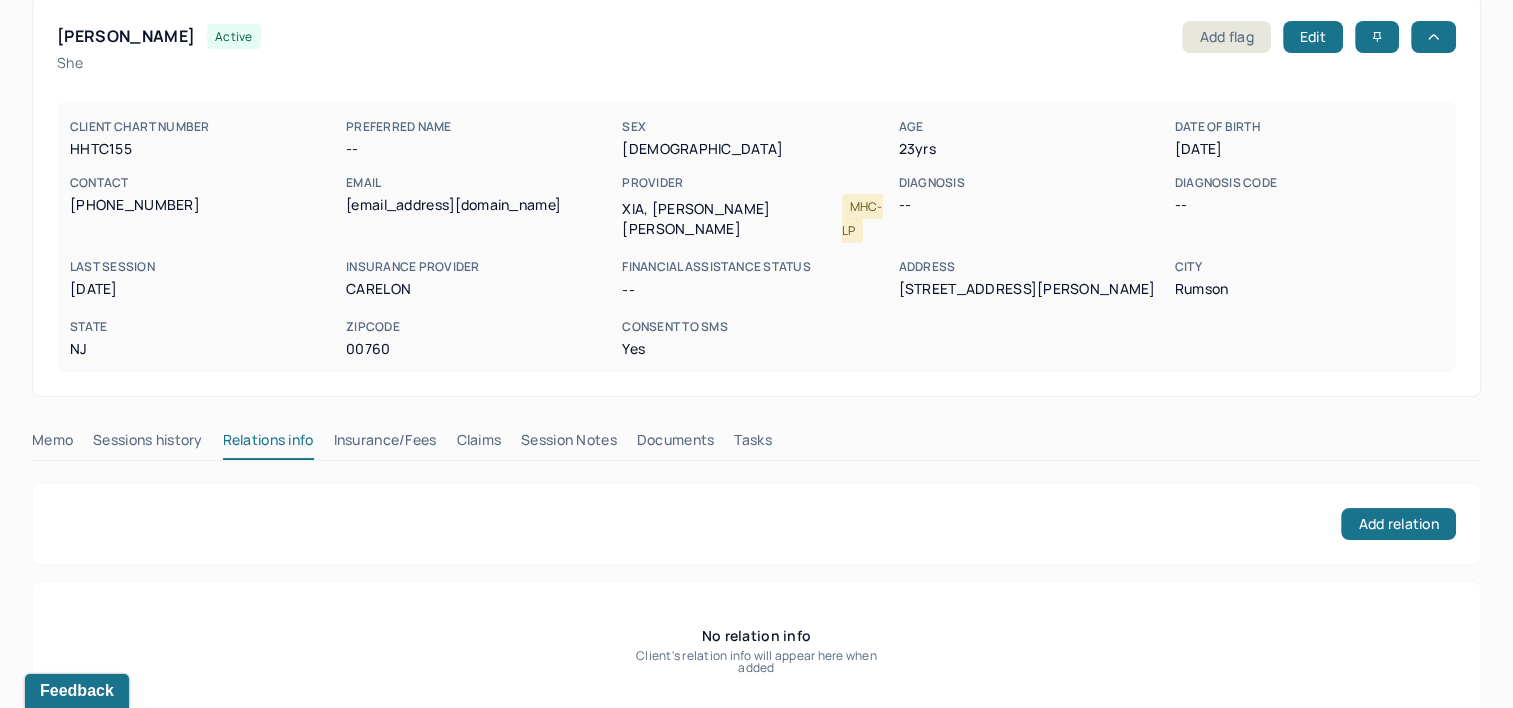 click on "Insurance/Fees" at bounding box center (385, 444) 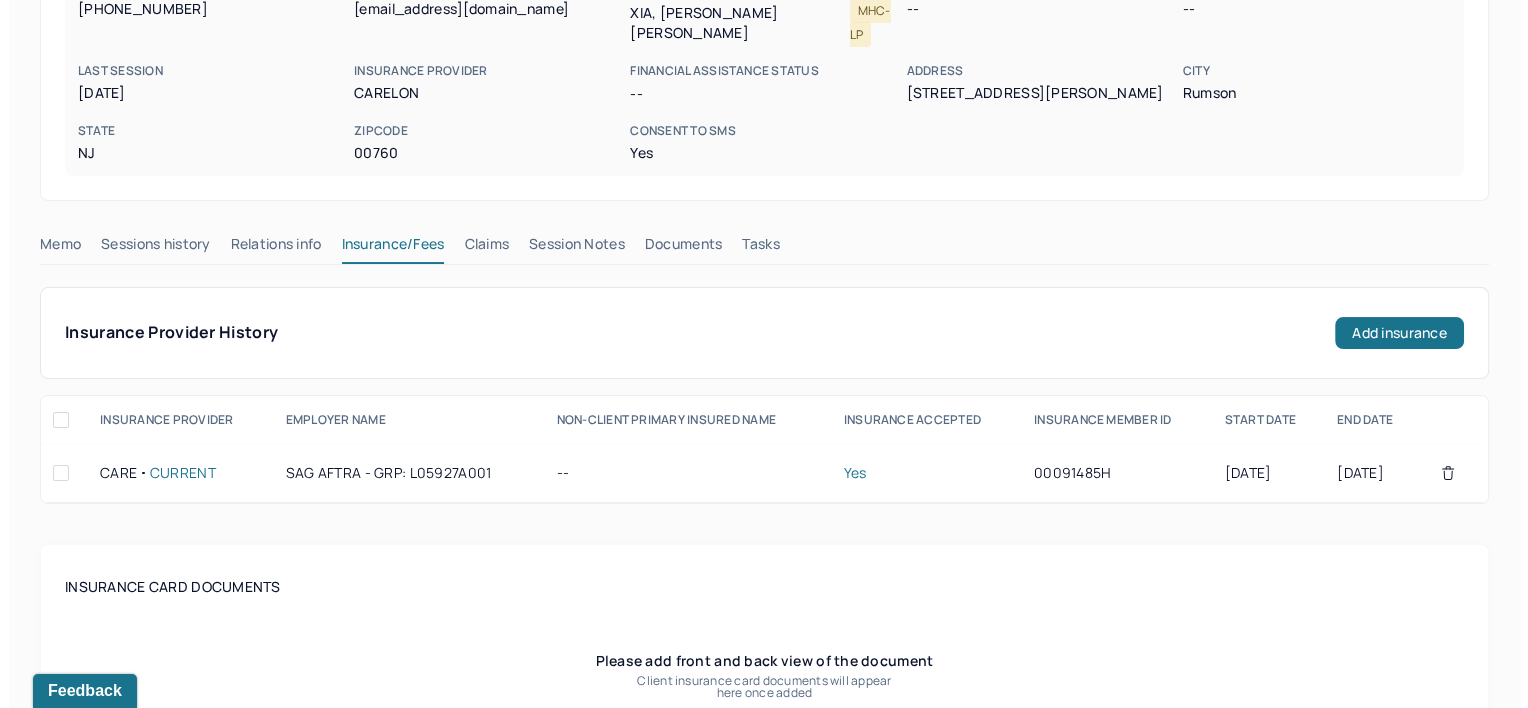 scroll, scrollTop: 300, scrollLeft: 0, axis: vertical 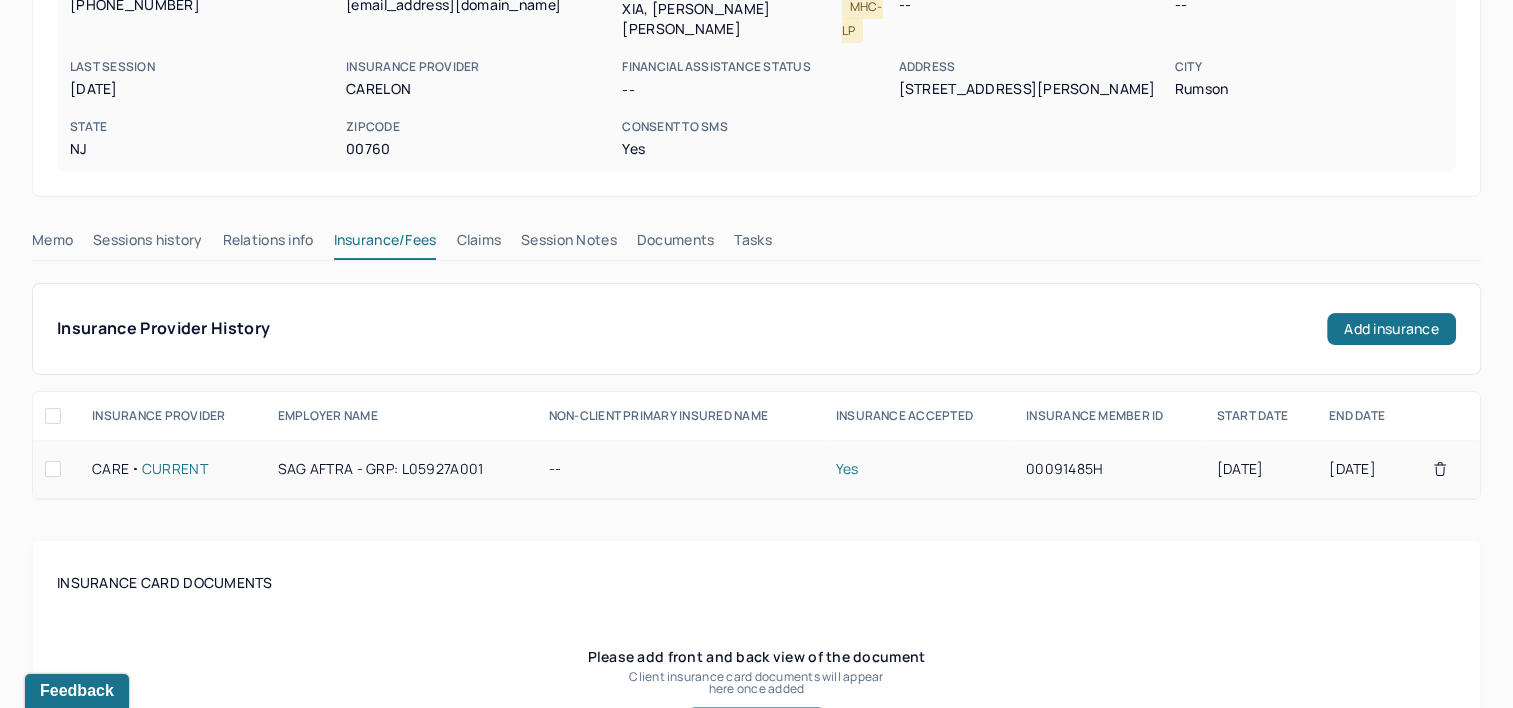 click on "Yes" at bounding box center [919, 469] 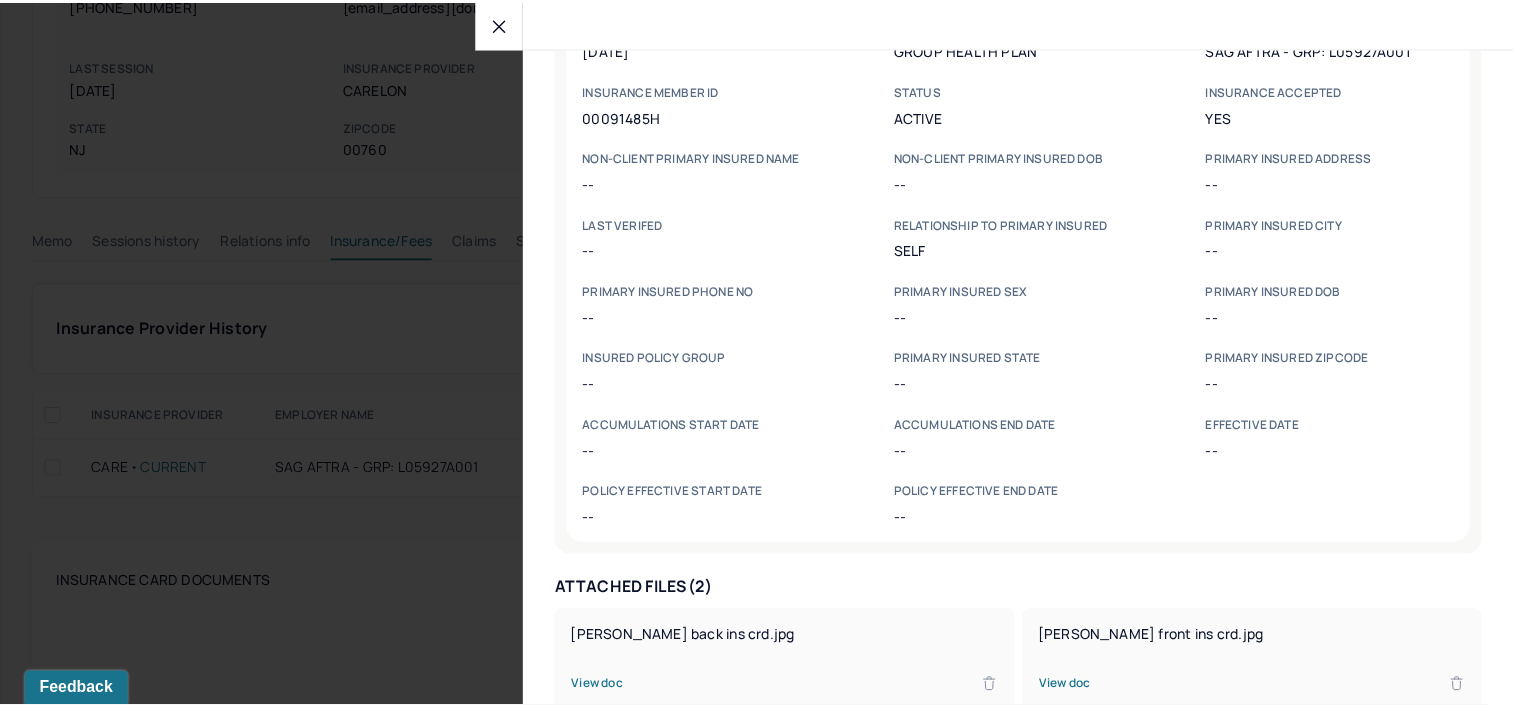 scroll, scrollTop: 247, scrollLeft: 0, axis: vertical 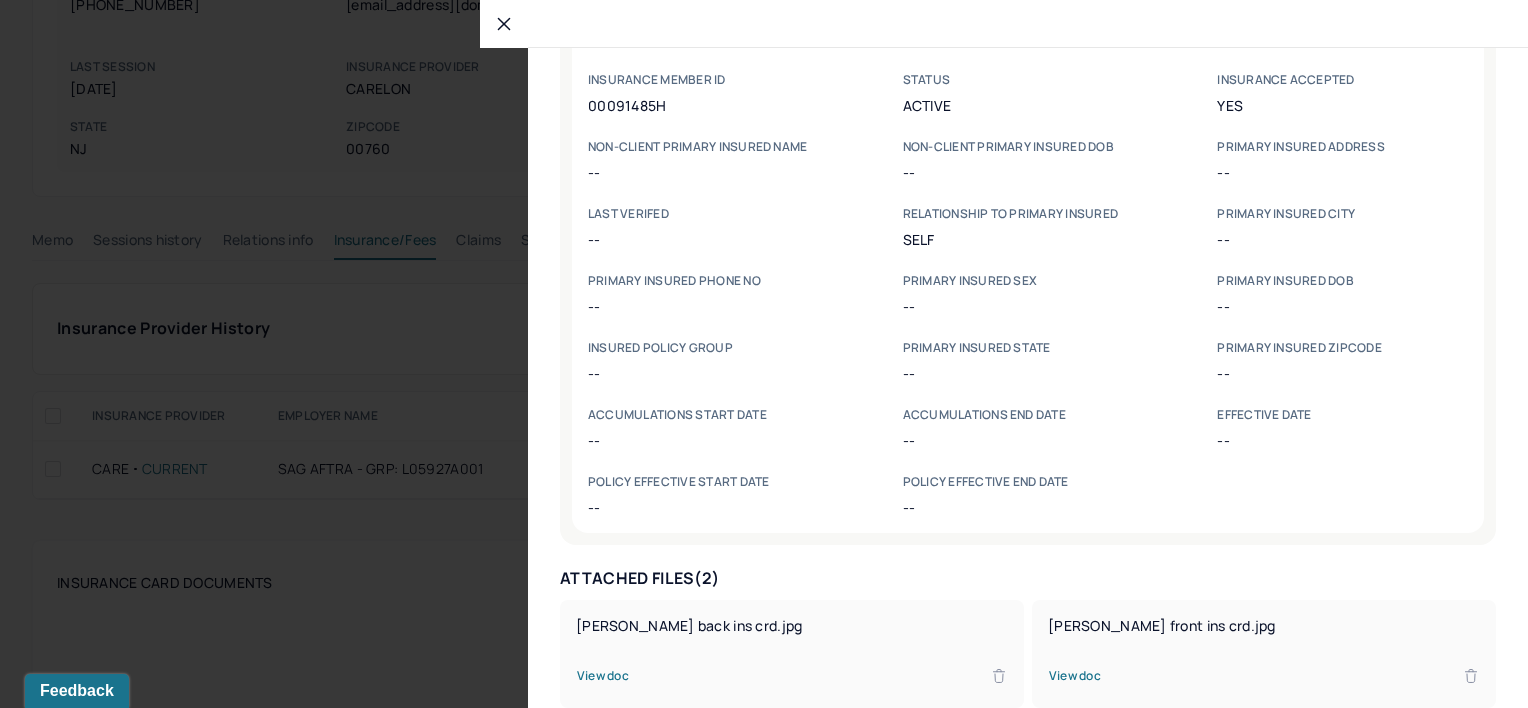click on "View doc" at bounding box center [603, 676] 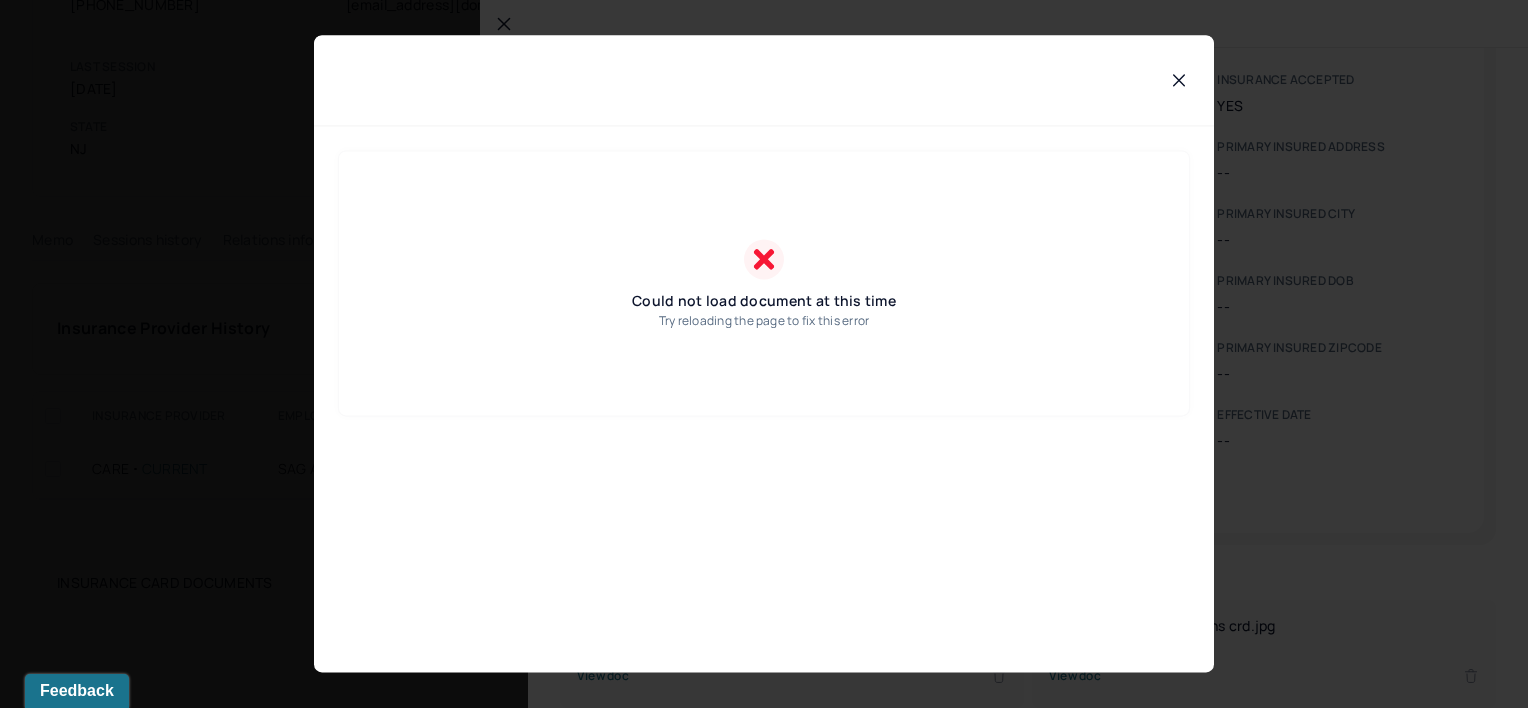 click 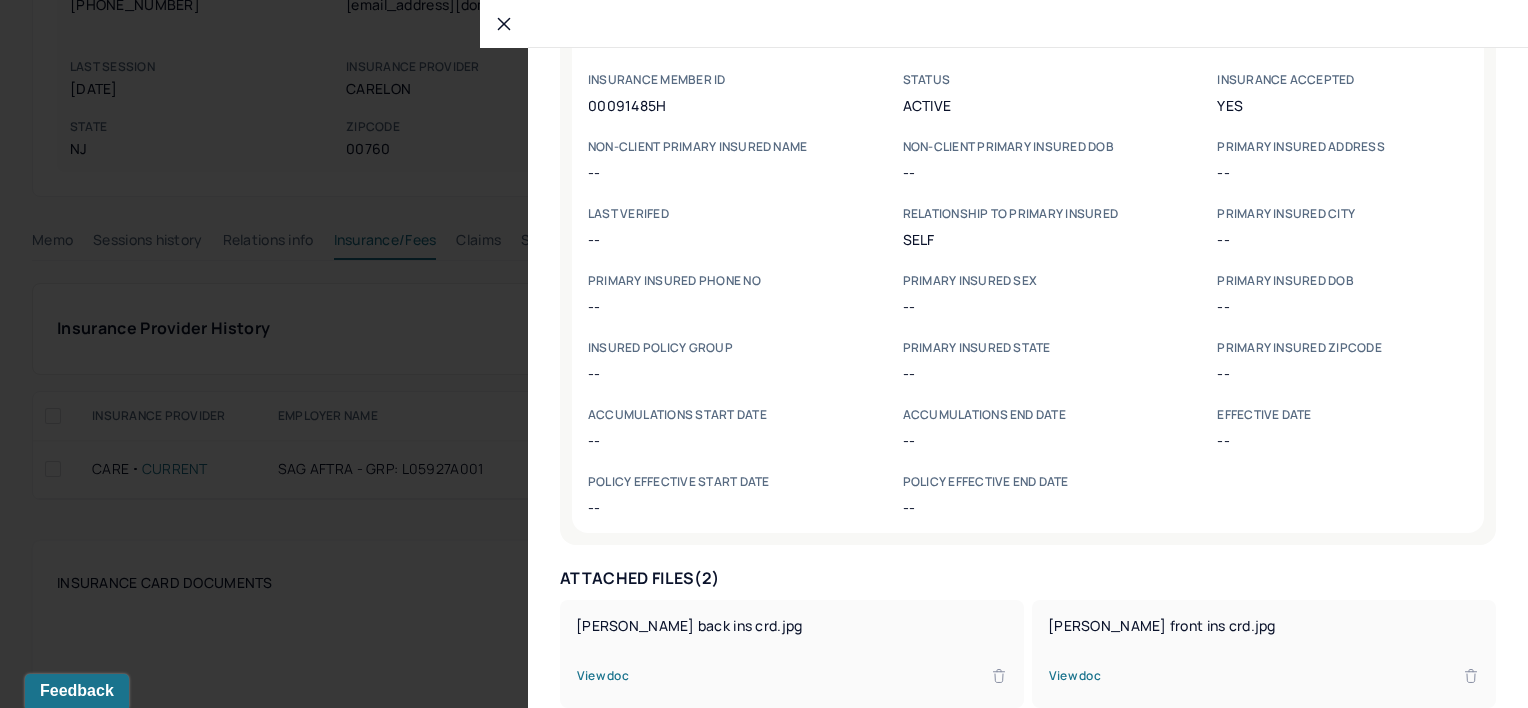 click on "View doc" at bounding box center (1075, 676) 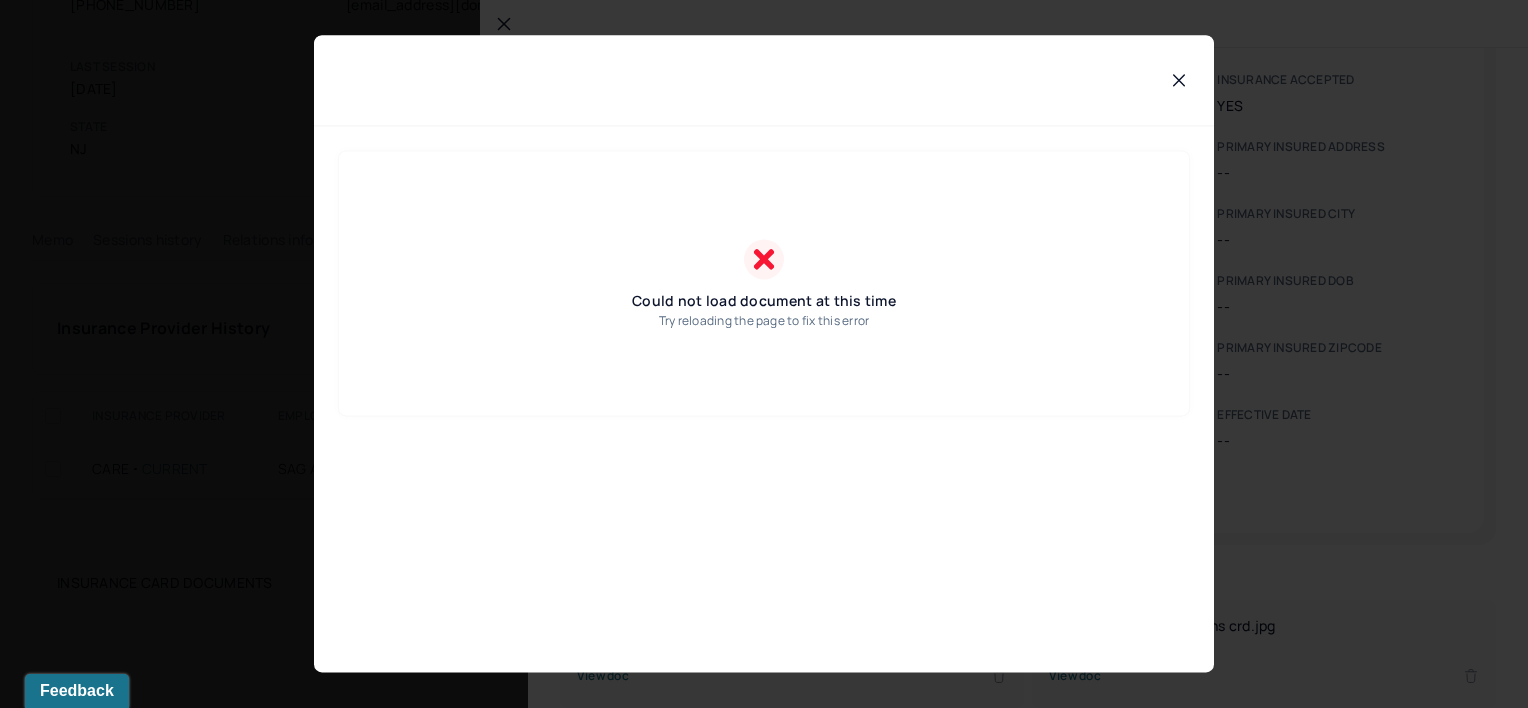 click 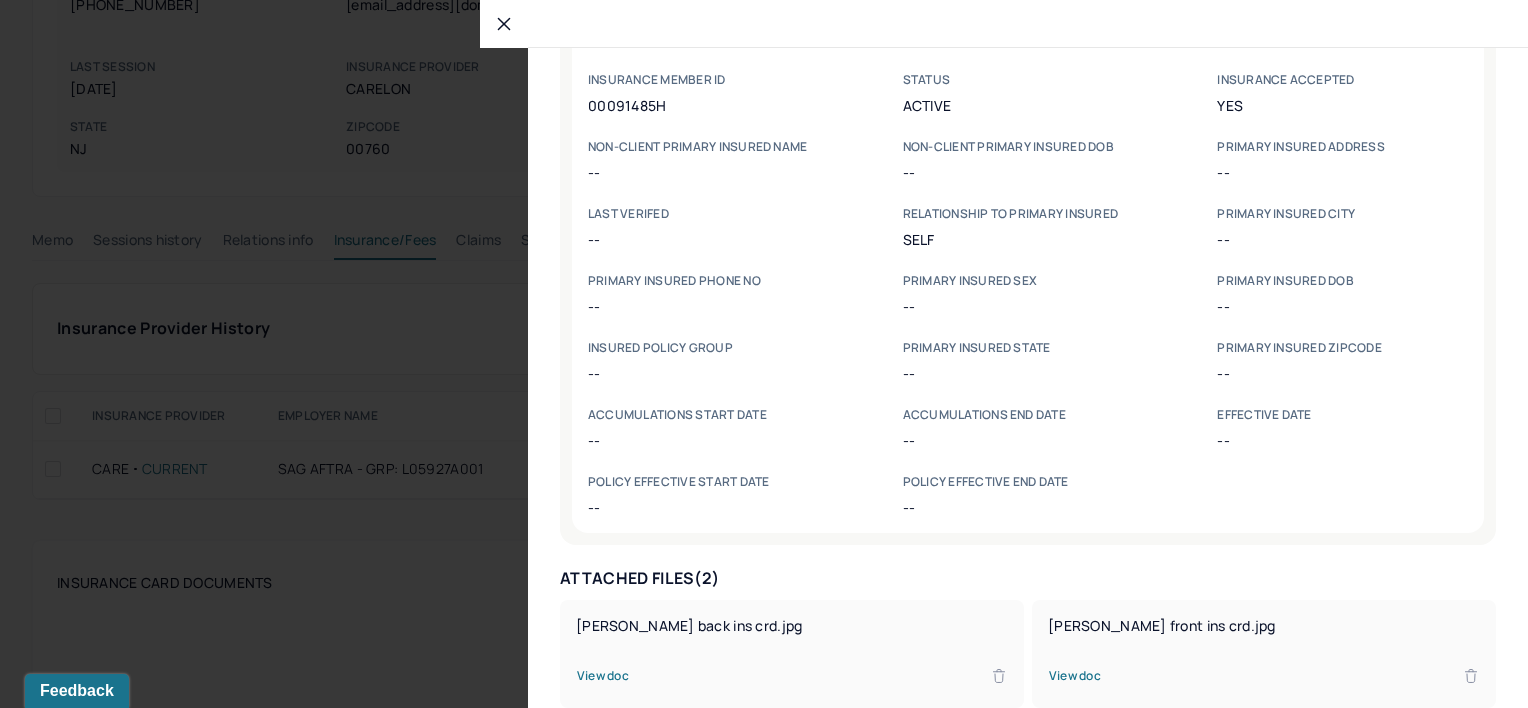 click at bounding box center [504, 24] 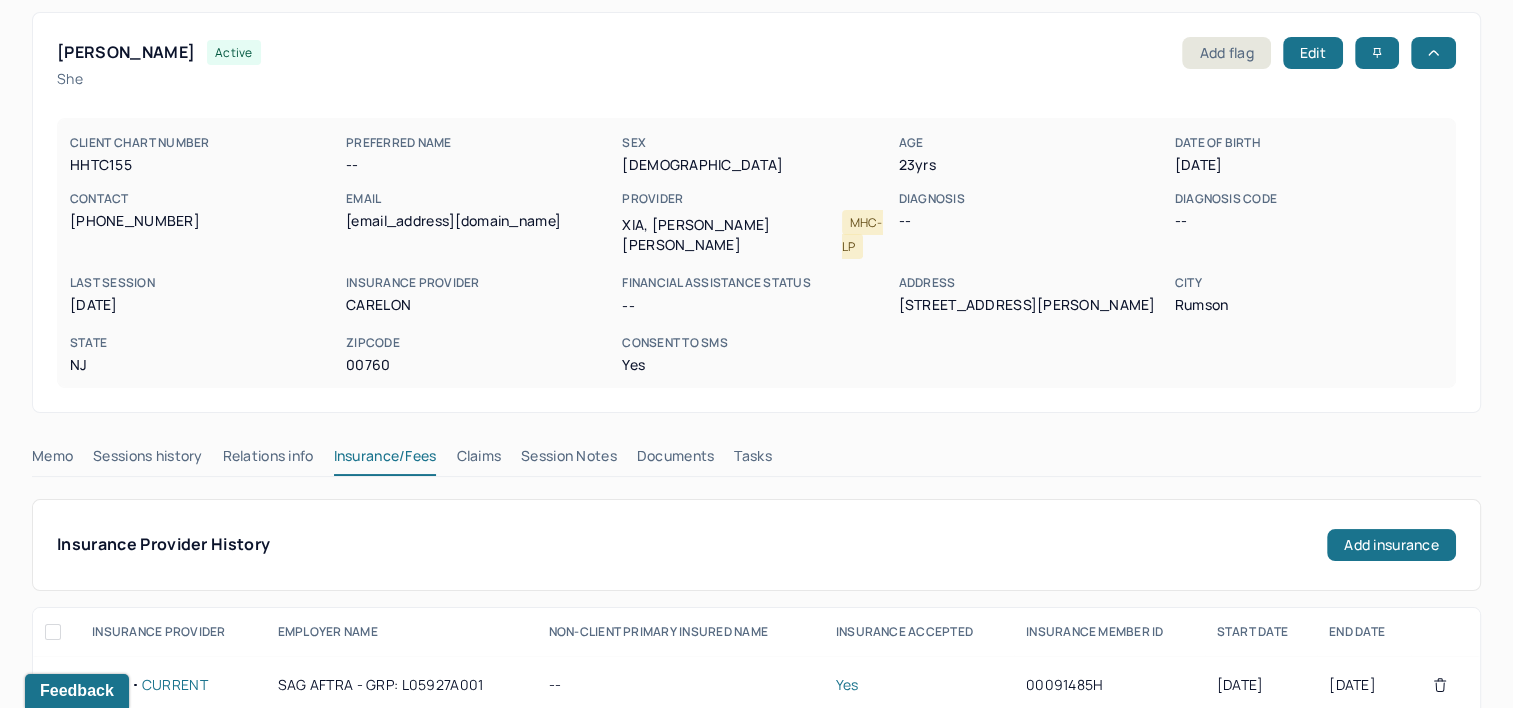 scroll, scrollTop: 0, scrollLeft: 0, axis: both 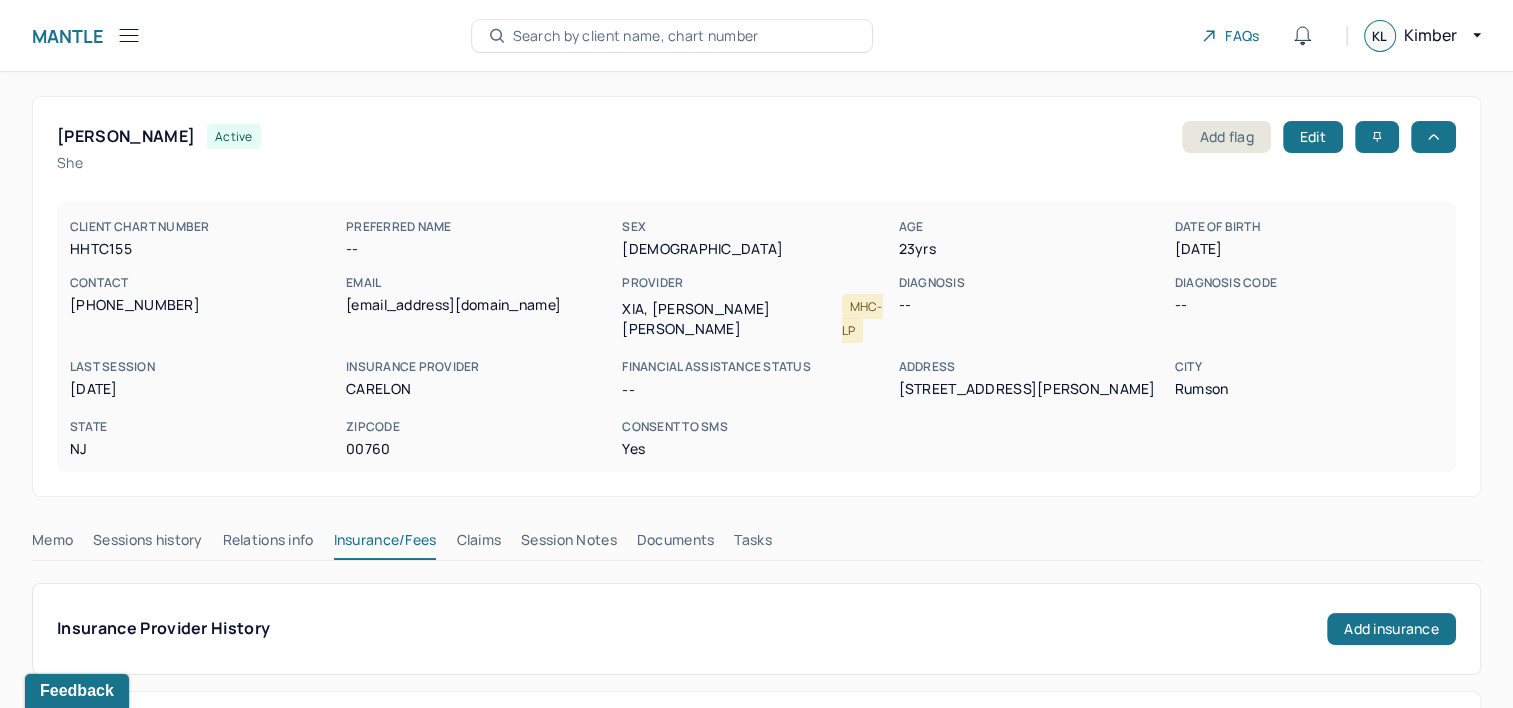click on "HHTC155" at bounding box center [204, 249] 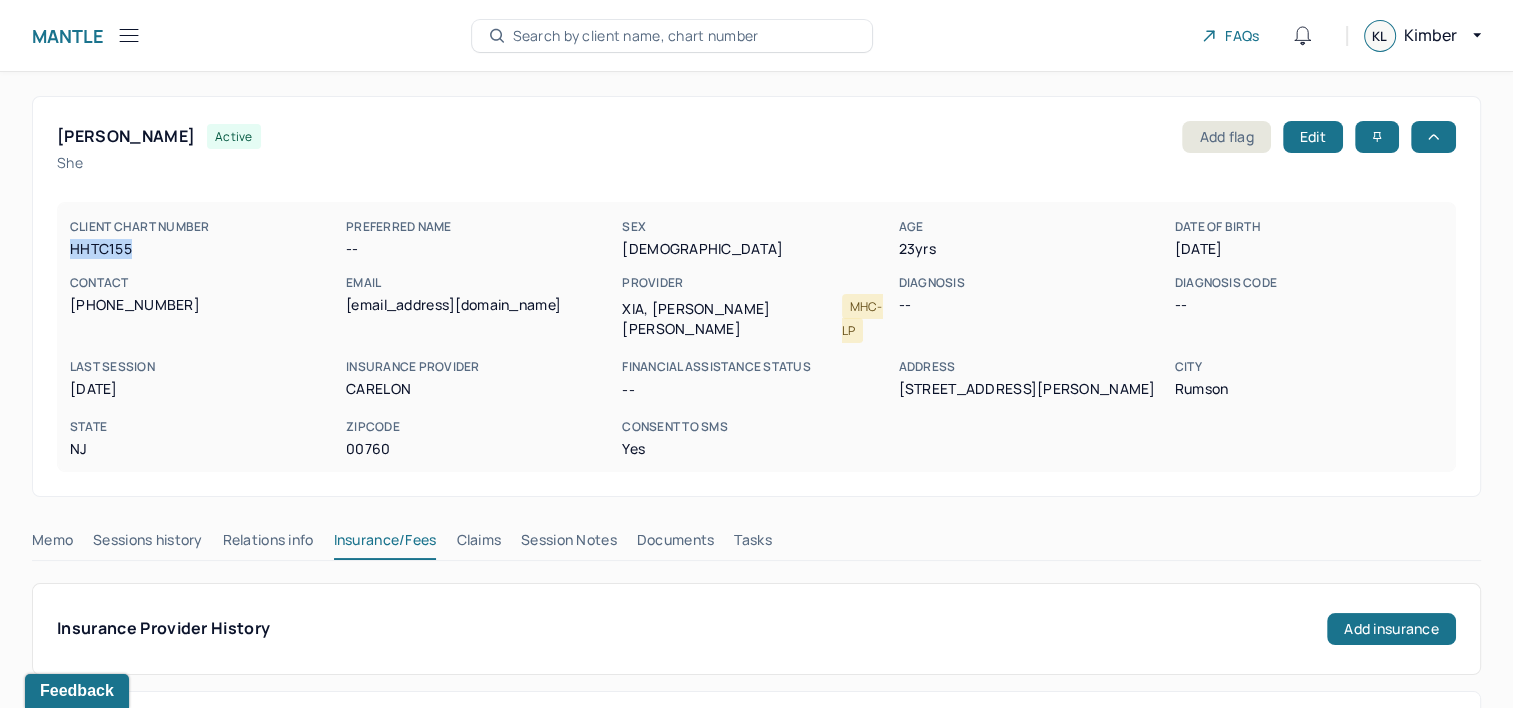 click on "HHTC155" at bounding box center [204, 249] 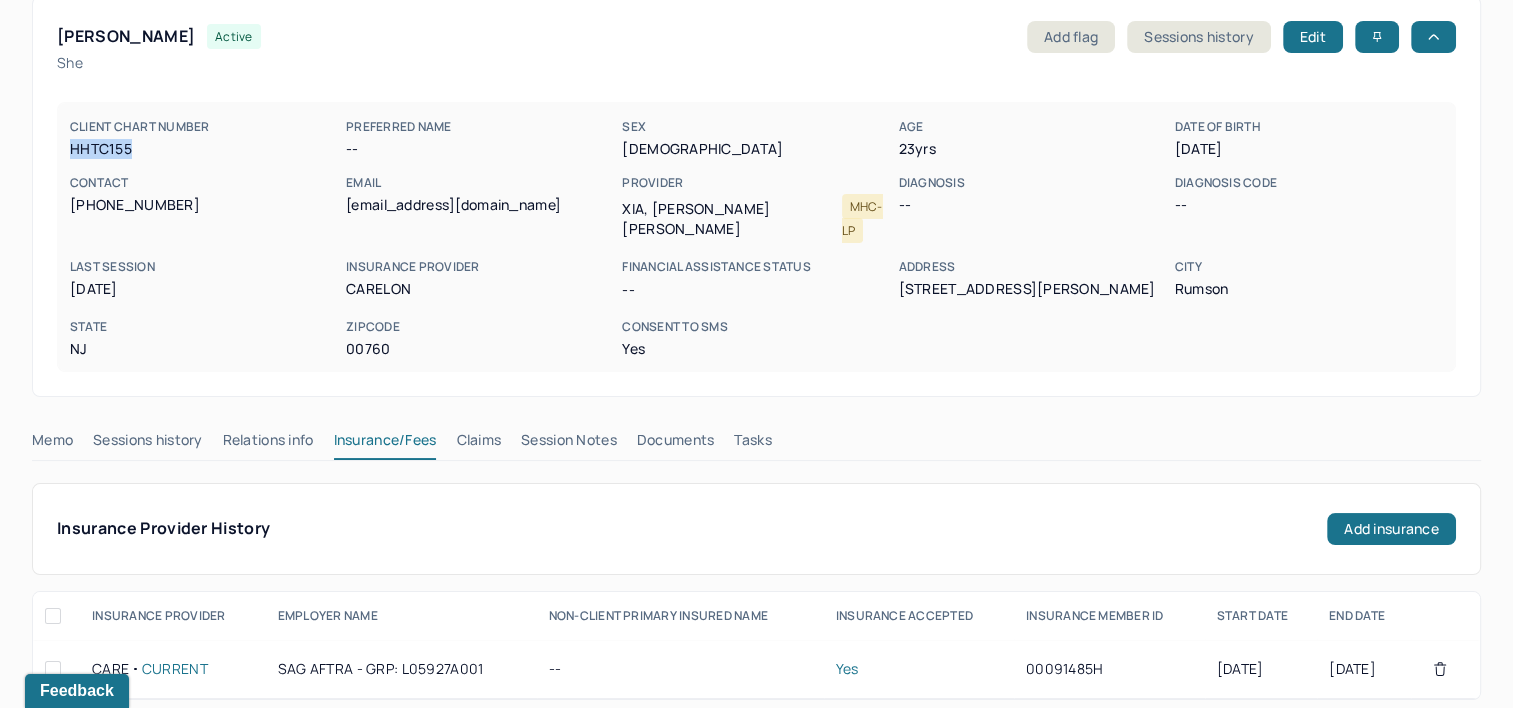 scroll, scrollTop: 0, scrollLeft: 0, axis: both 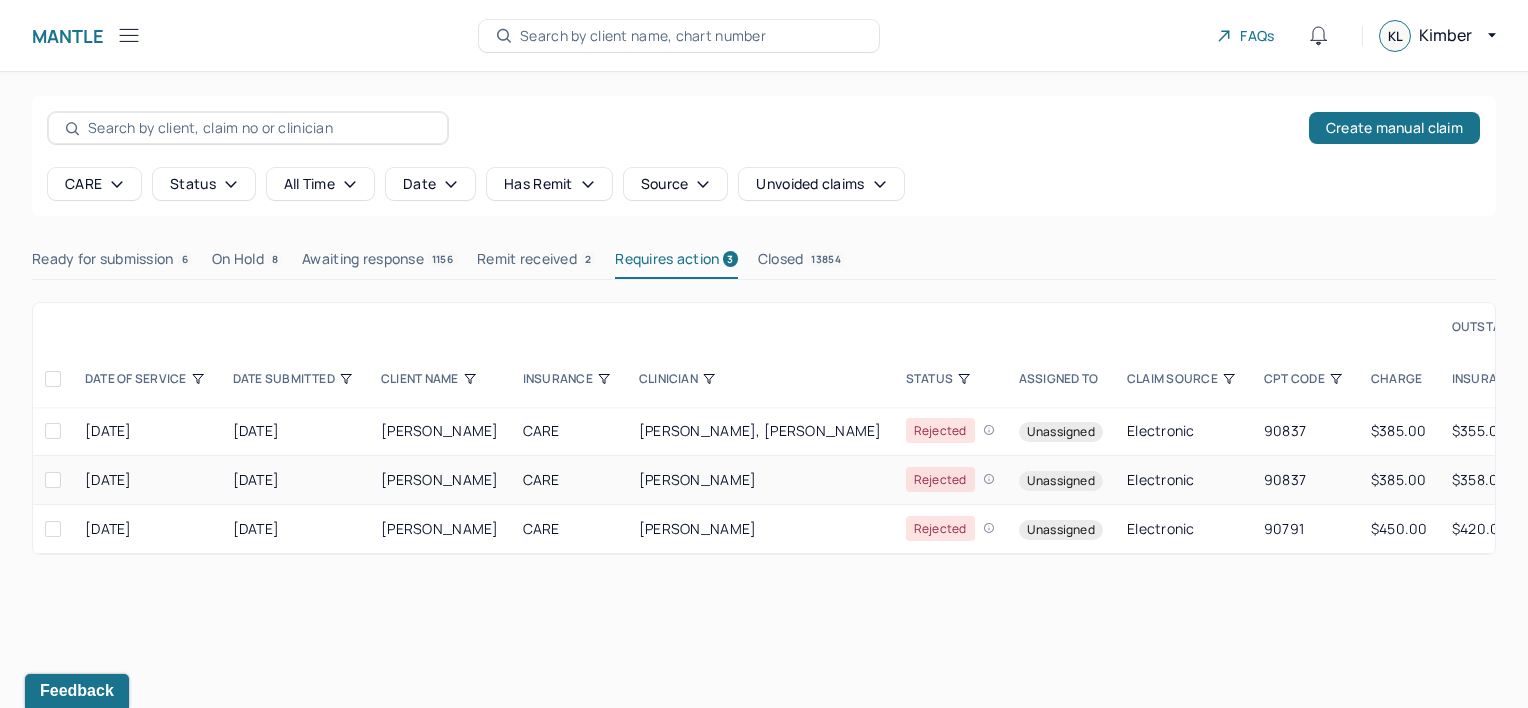 click on "CARE" at bounding box center [569, 480] 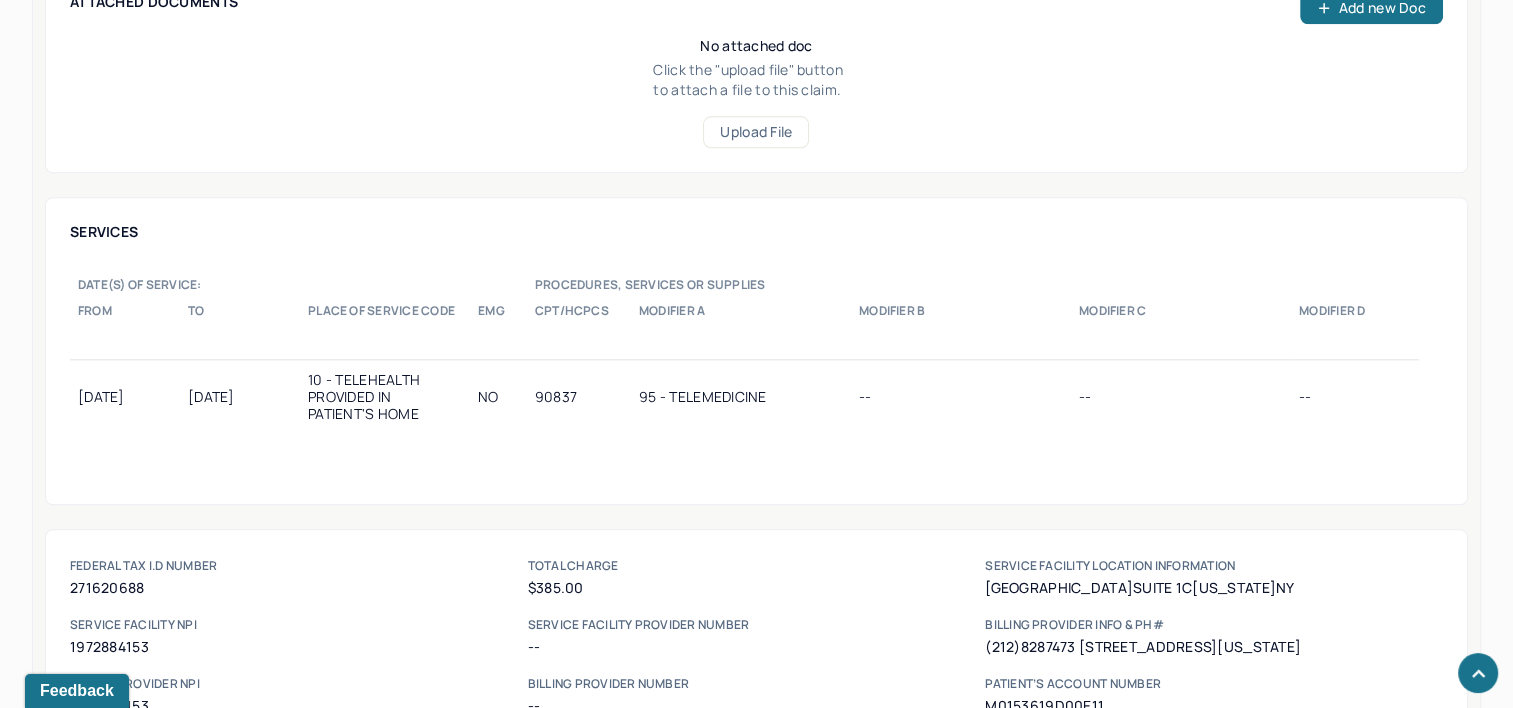 scroll, scrollTop: 2324, scrollLeft: 0, axis: vertical 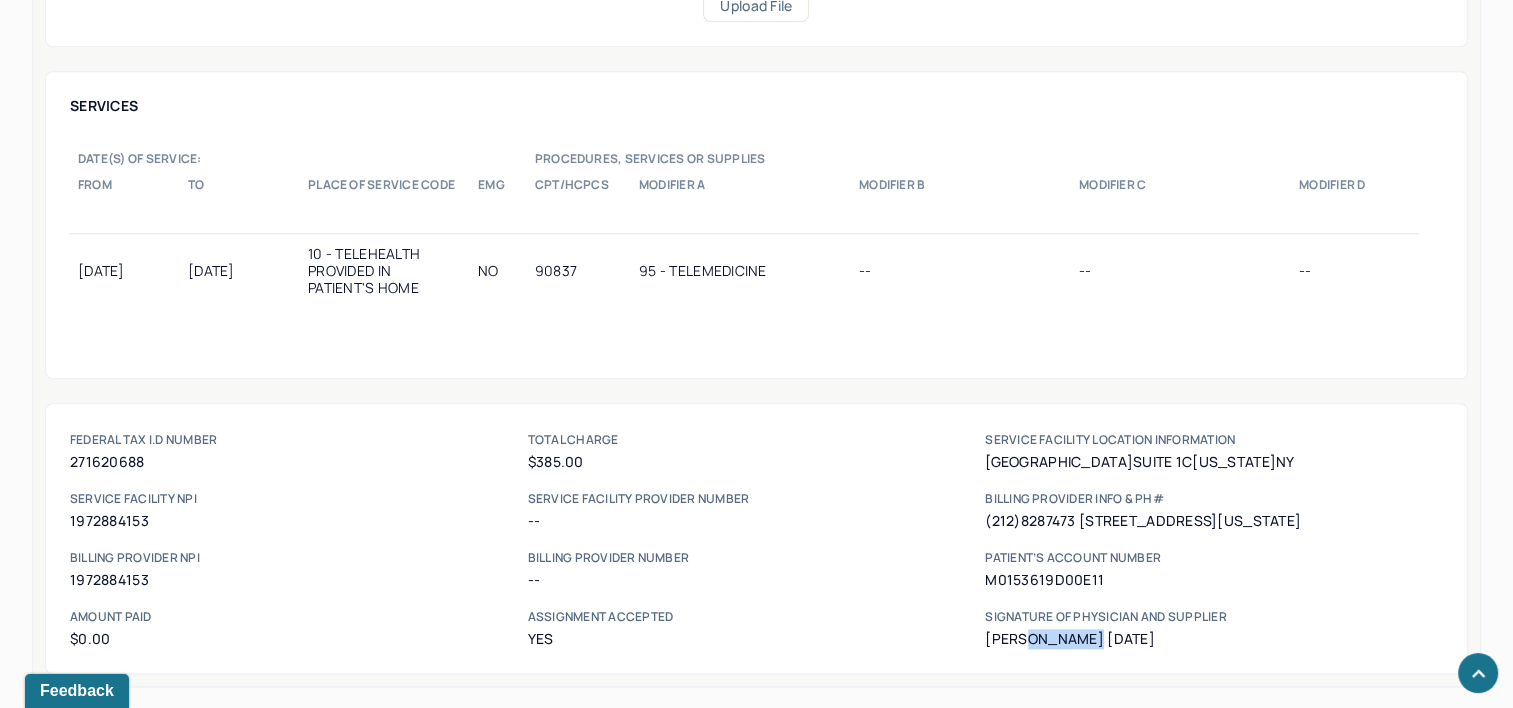 drag, startPoint x: 1023, startPoint y: 637, endPoint x: 1093, endPoint y: 637, distance: 70 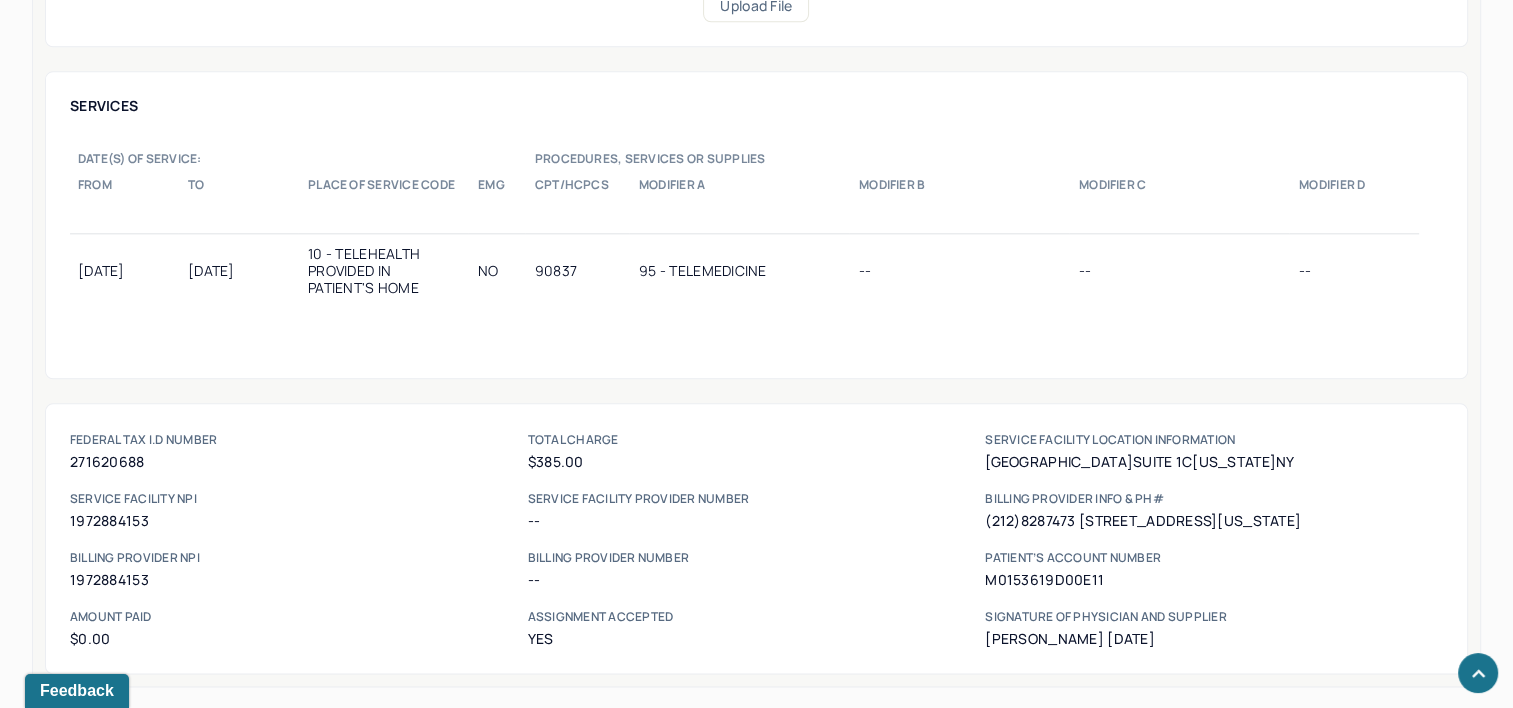 click on "Federal Tax I.D Number" at bounding box center [299, 440] 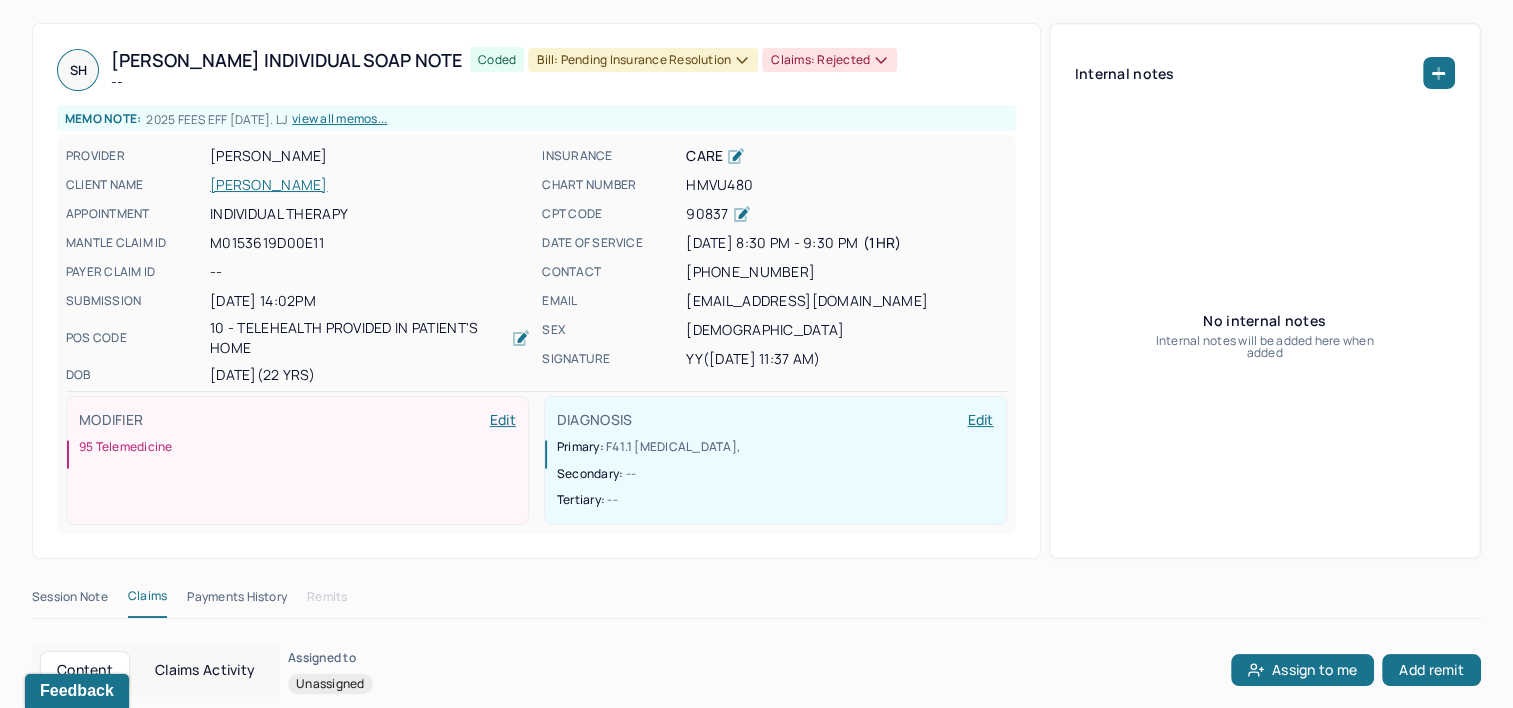 scroll, scrollTop: 24, scrollLeft: 0, axis: vertical 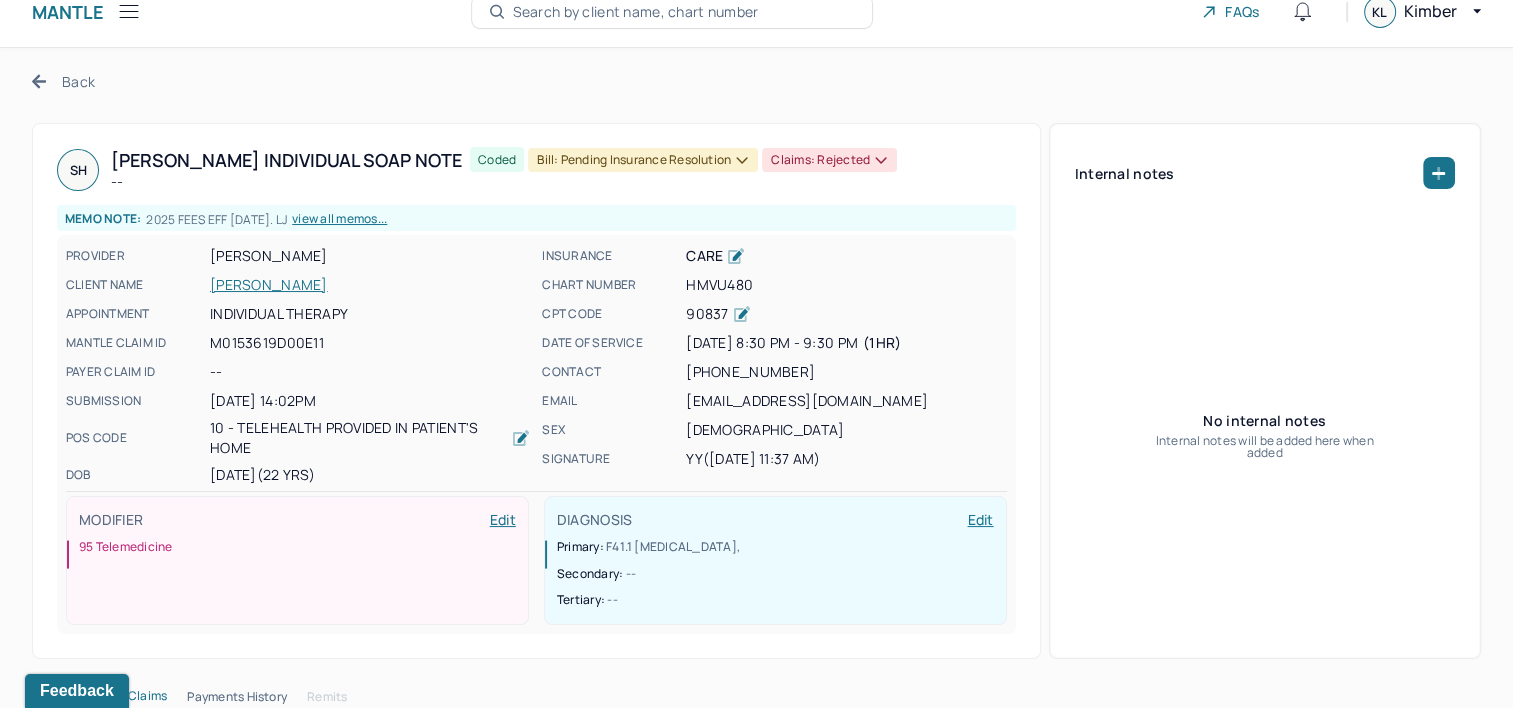 click on "Back" at bounding box center [63, 81] 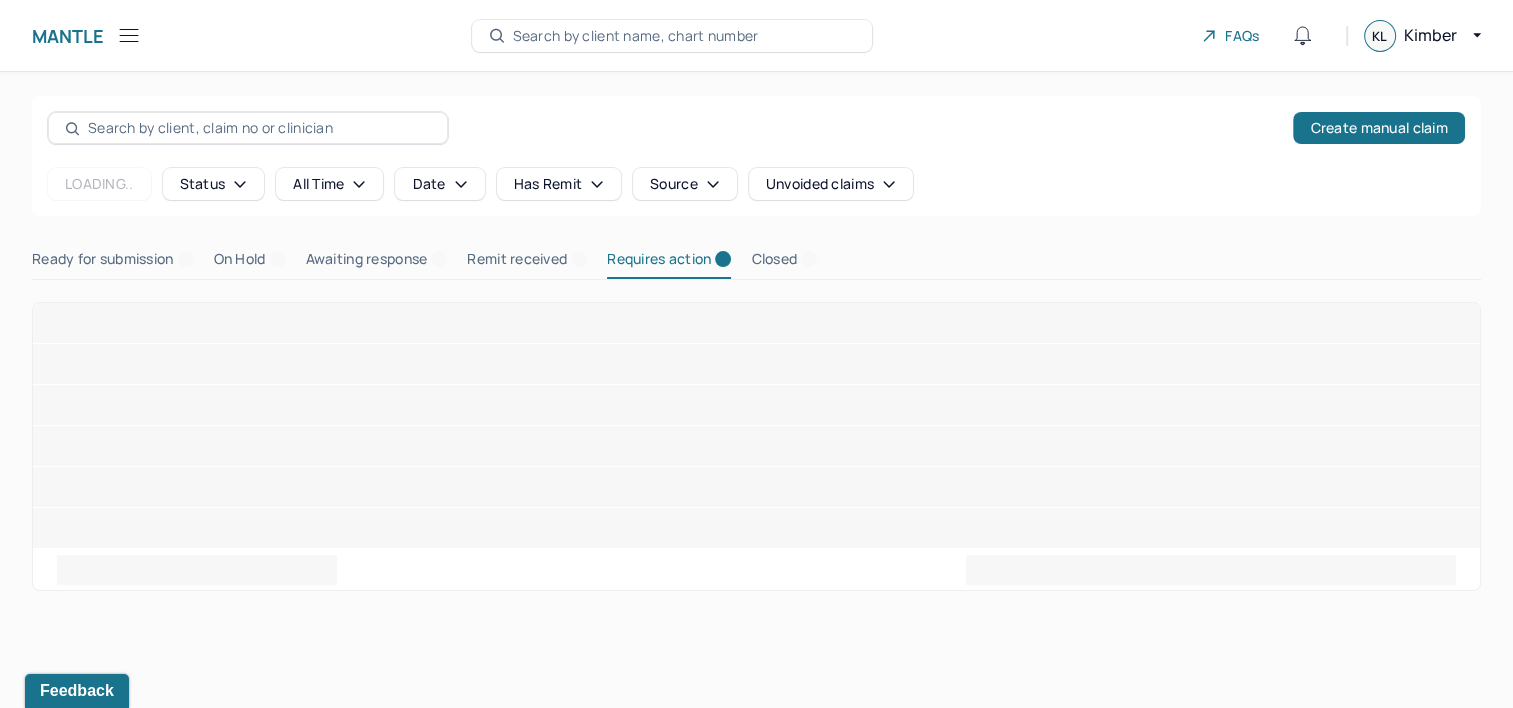 scroll, scrollTop: 0, scrollLeft: 0, axis: both 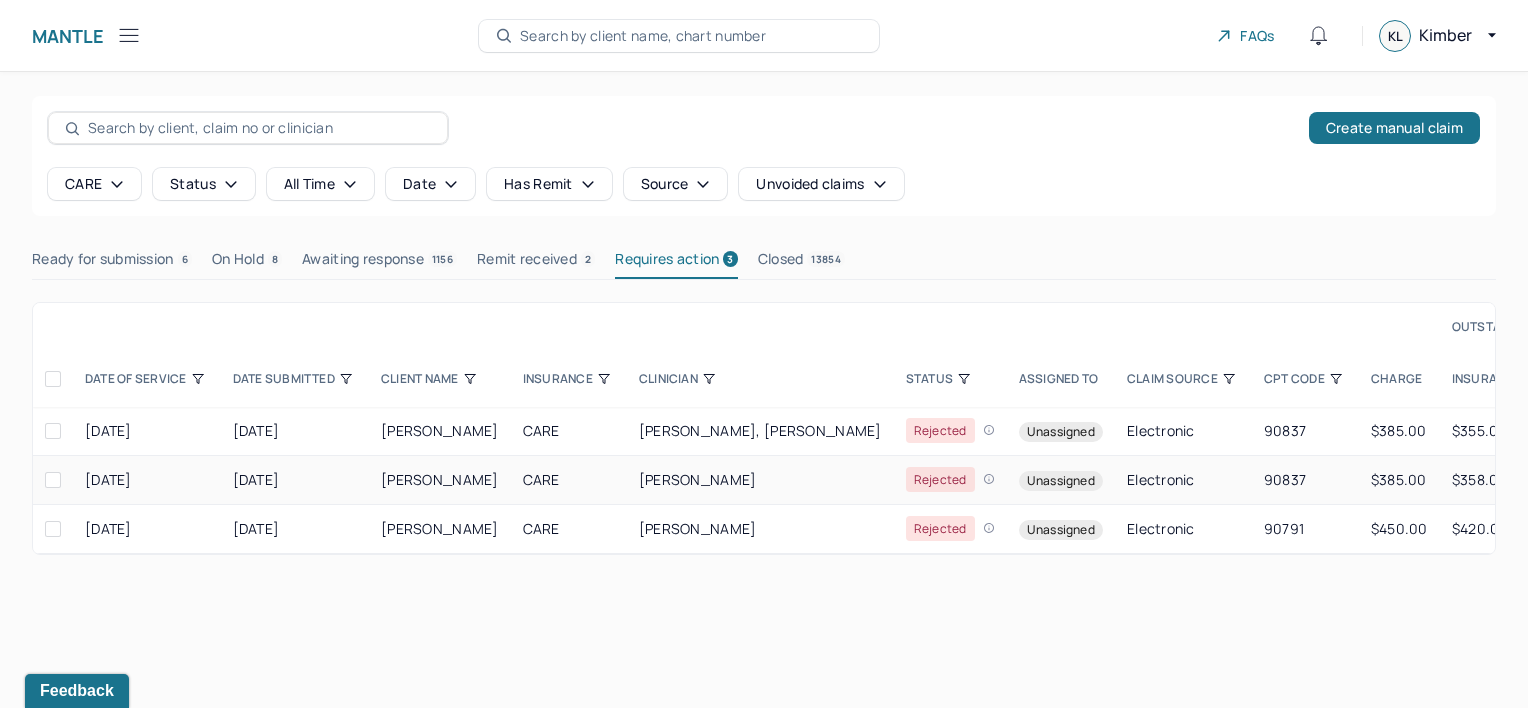 click on "[PERSON_NAME]" at bounding box center (440, 479) 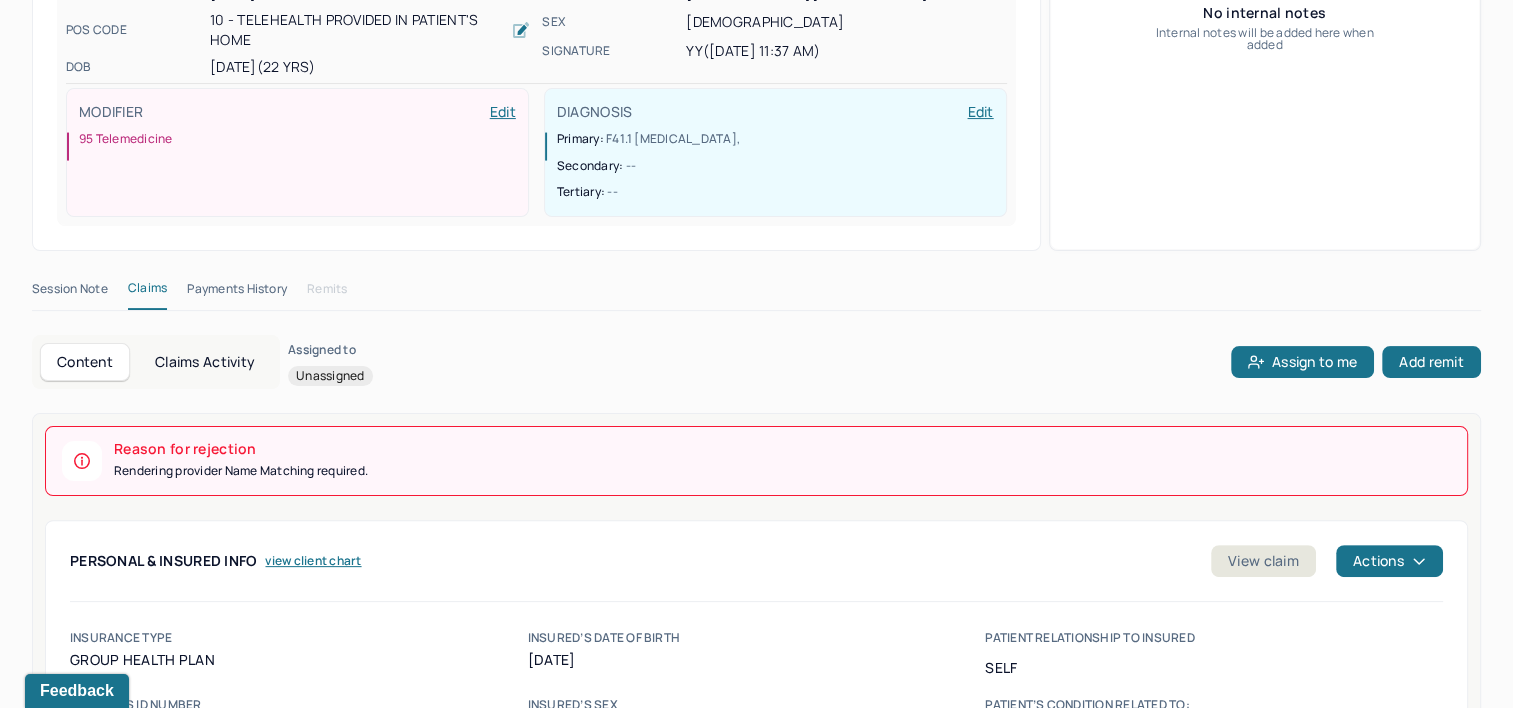 scroll, scrollTop: 500, scrollLeft: 0, axis: vertical 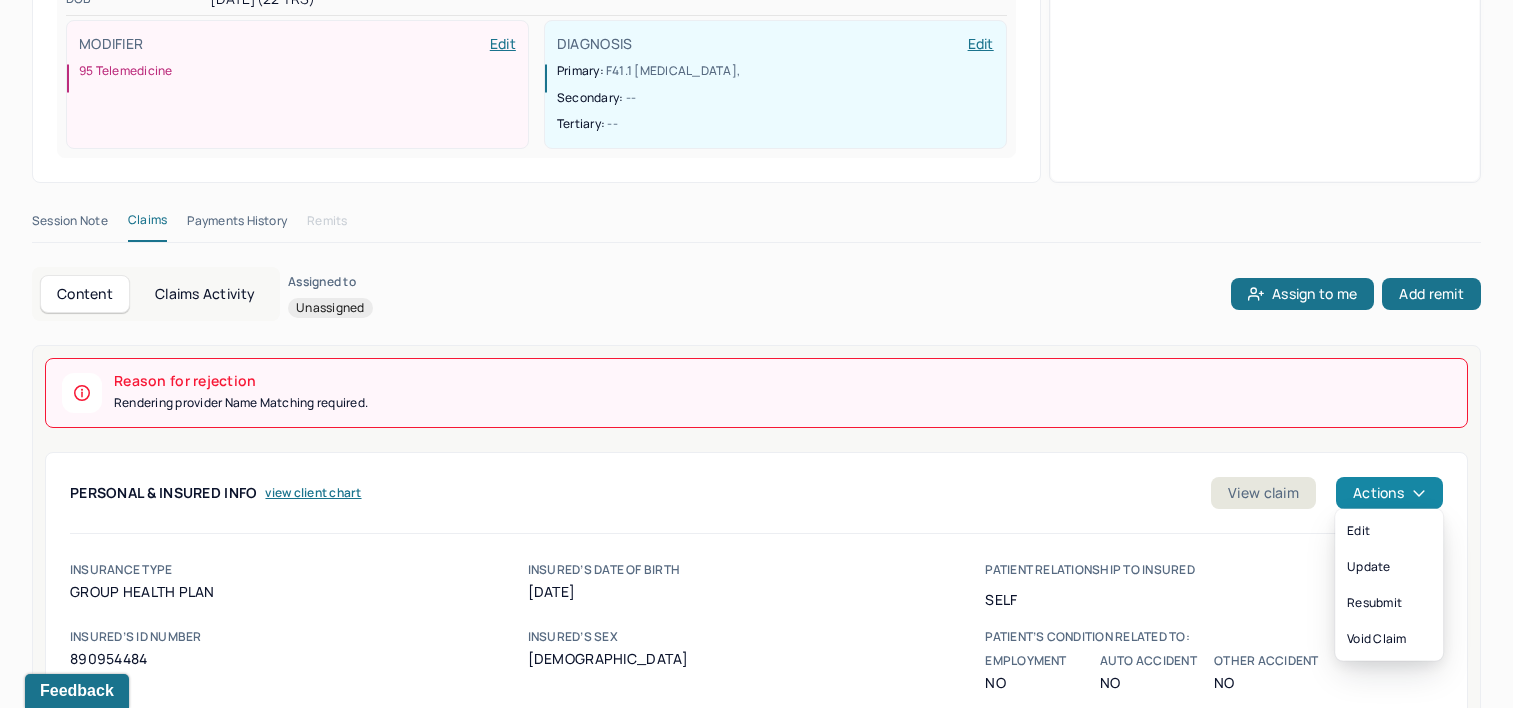 click on "Actions" at bounding box center [1389, 493] 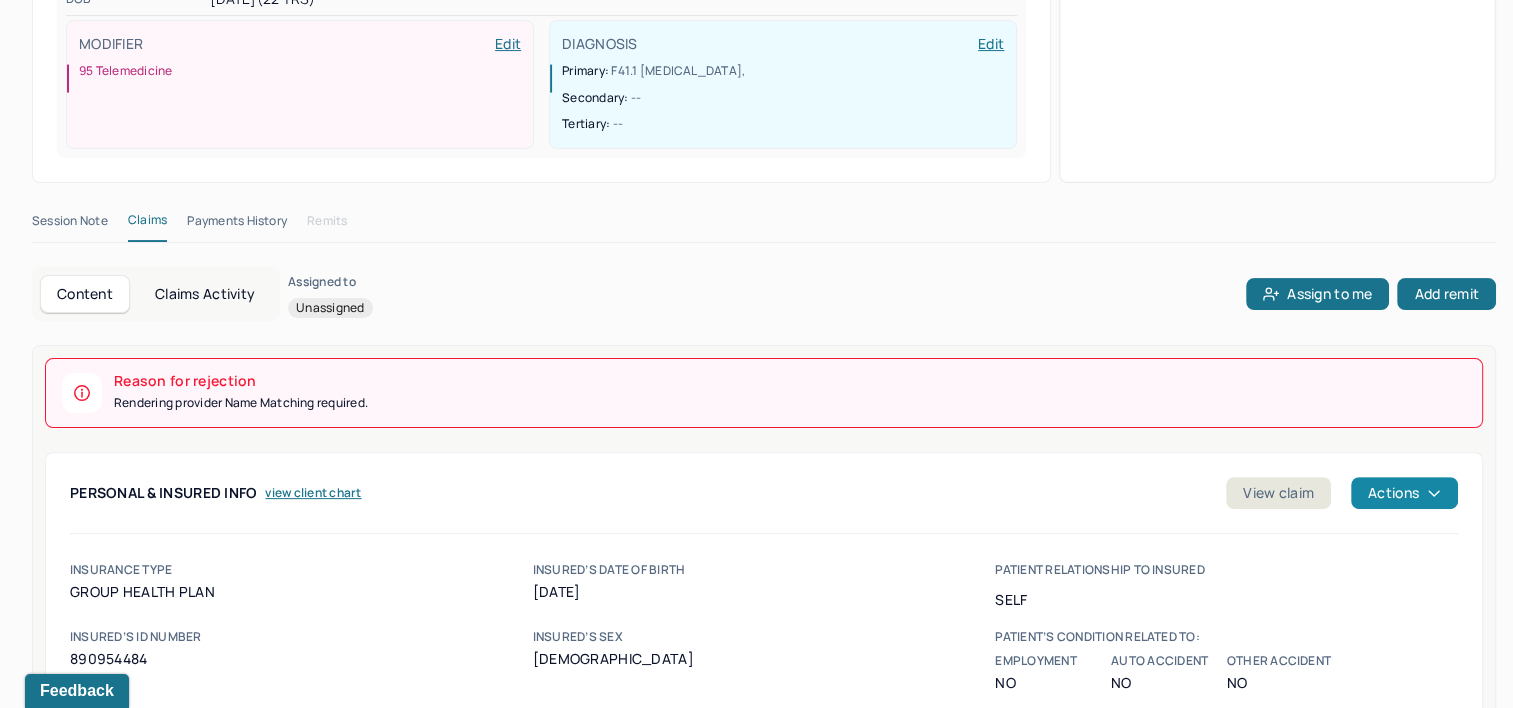 click on "Actions" at bounding box center [1404, 493] 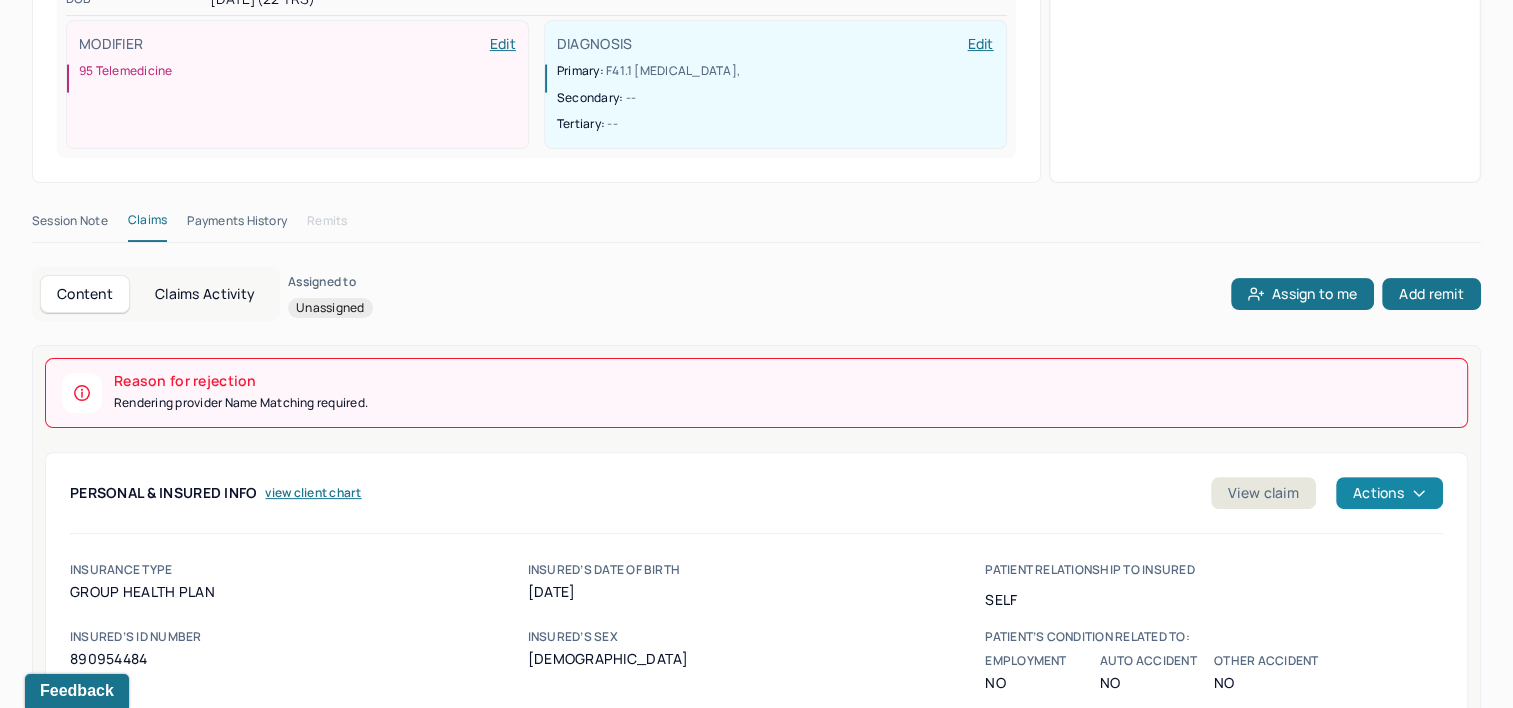 type 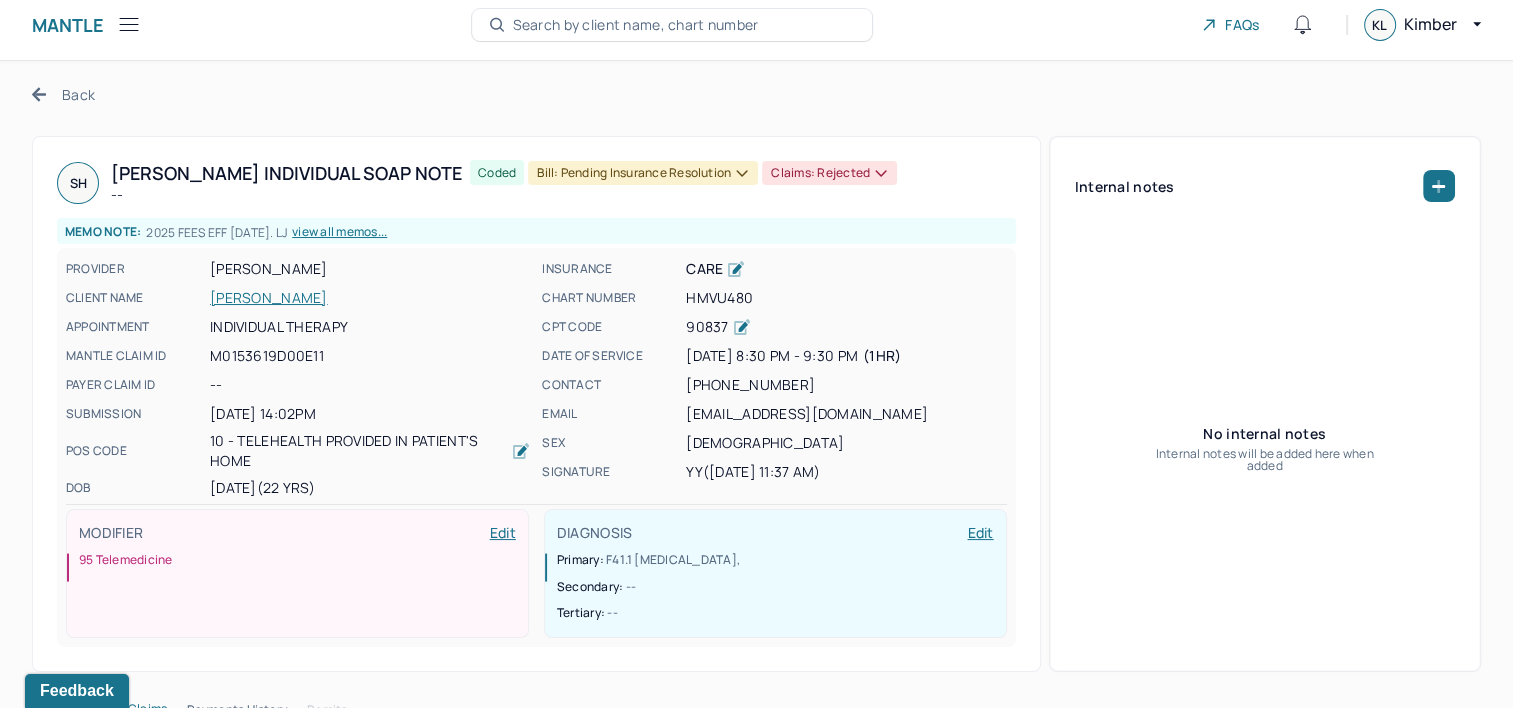scroll, scrollTop: 0, scrollLeft: 0, axis: both 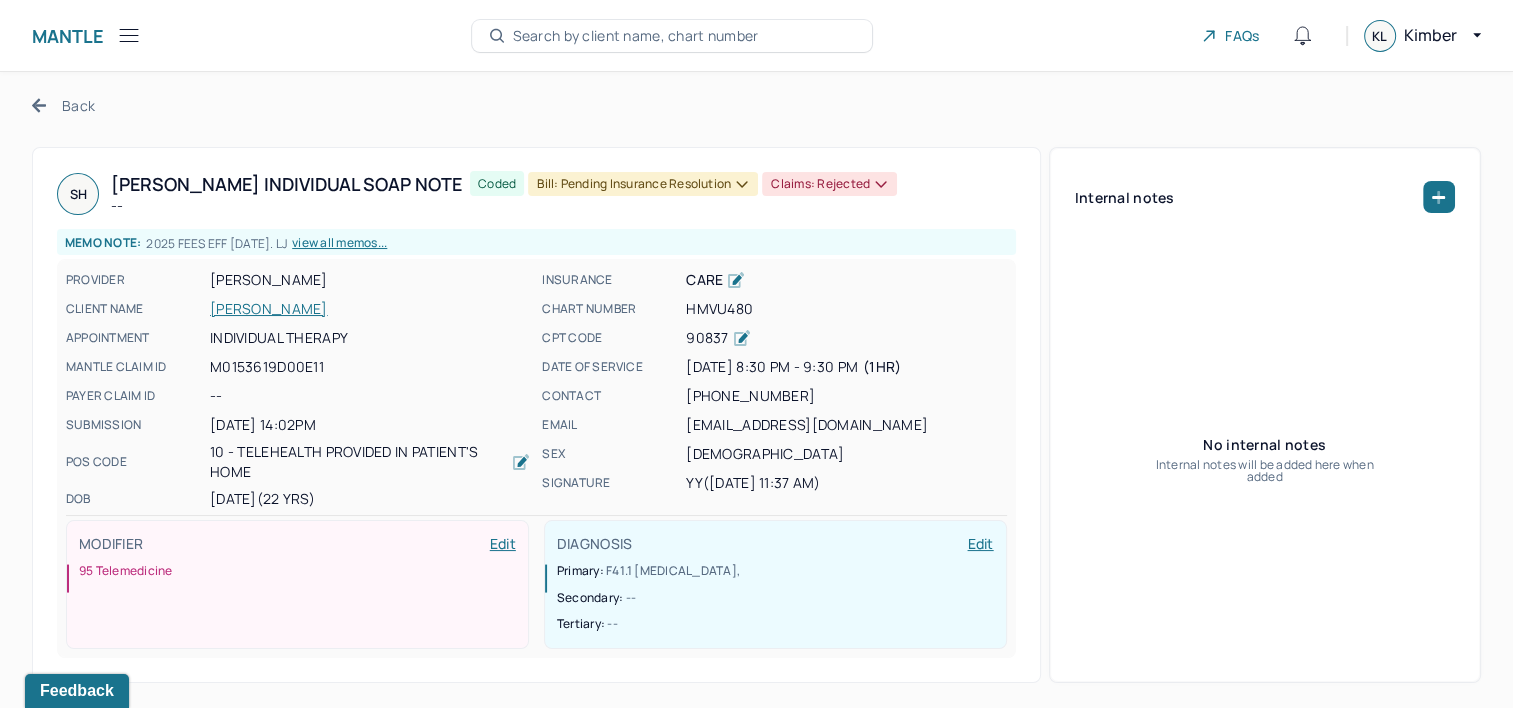 click on "Search by client name, chart number" at bounding box center [636, 36] 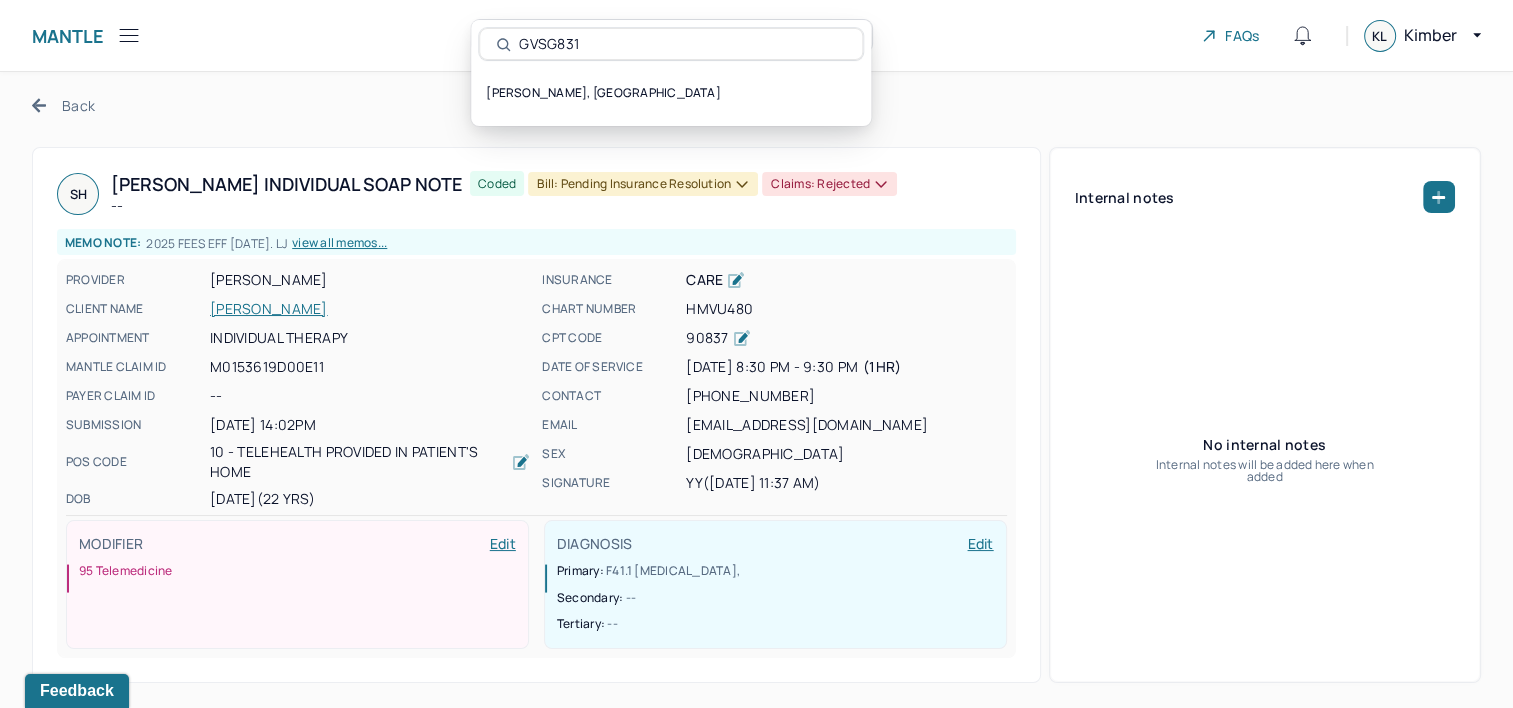 type on "GVSG831" 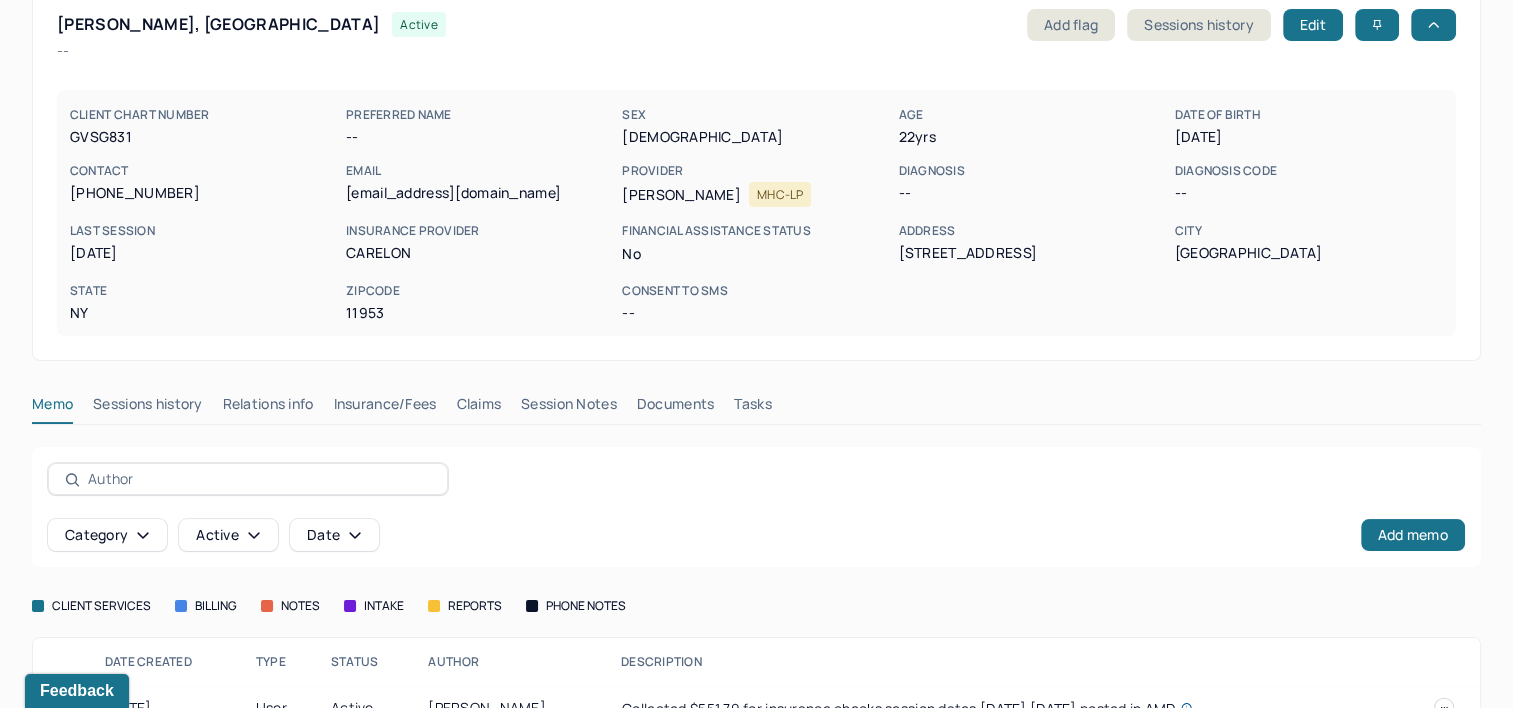 scroll, scrollTop: 203, scrollLeft: 0, axis: vertical 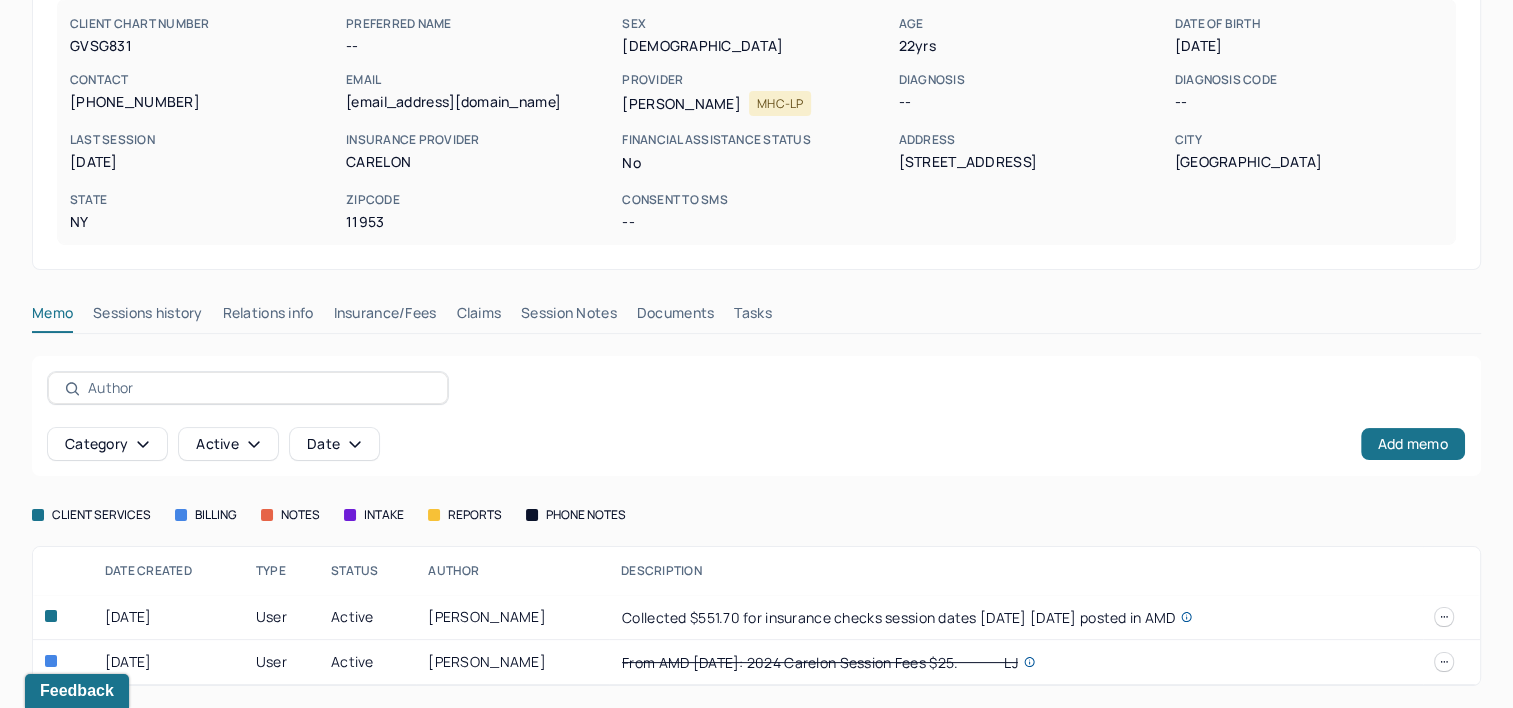click on "Claims" at bounding box center (478, 317) 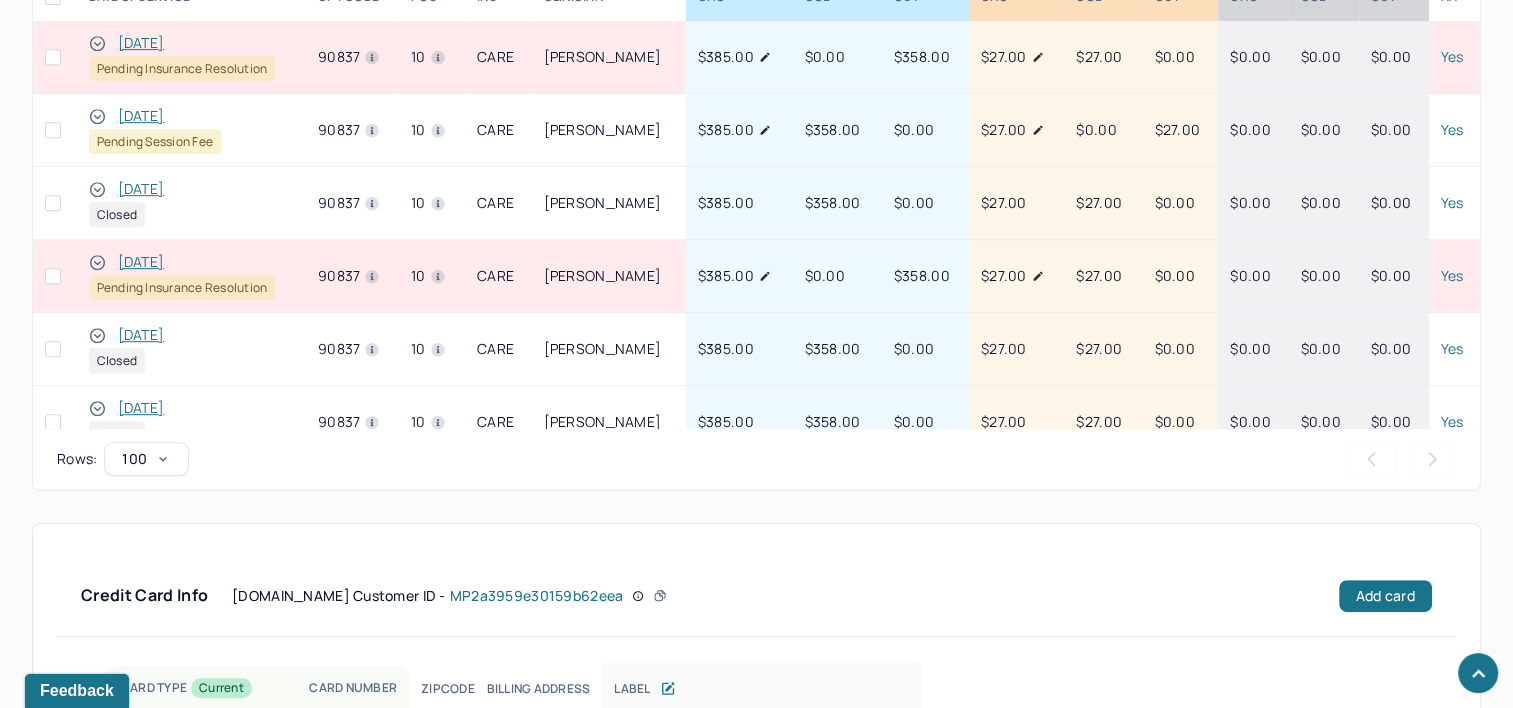 scroll, scrollTop: 922, scrollLeft: 0, axis: vertical 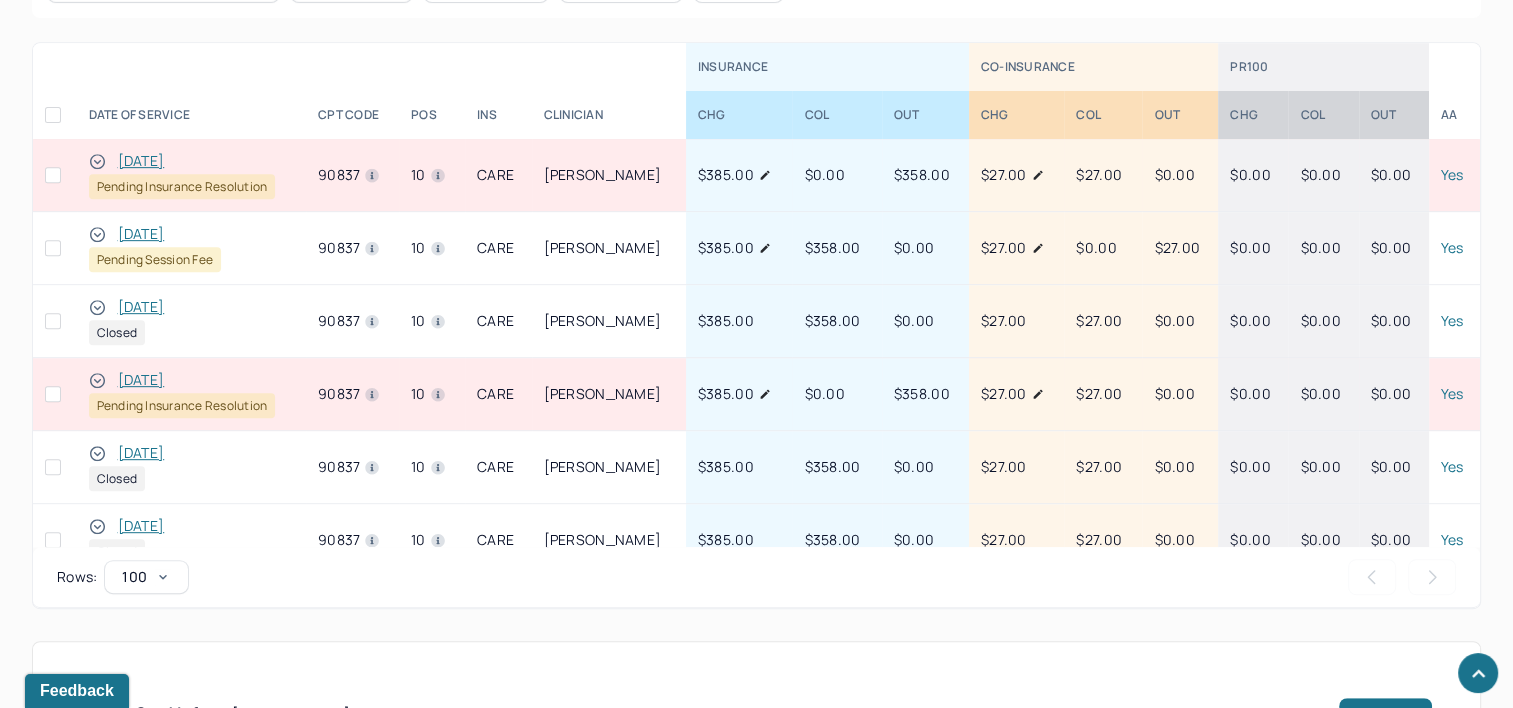 click on "05/05/2025" at bounding box center (141, 380) 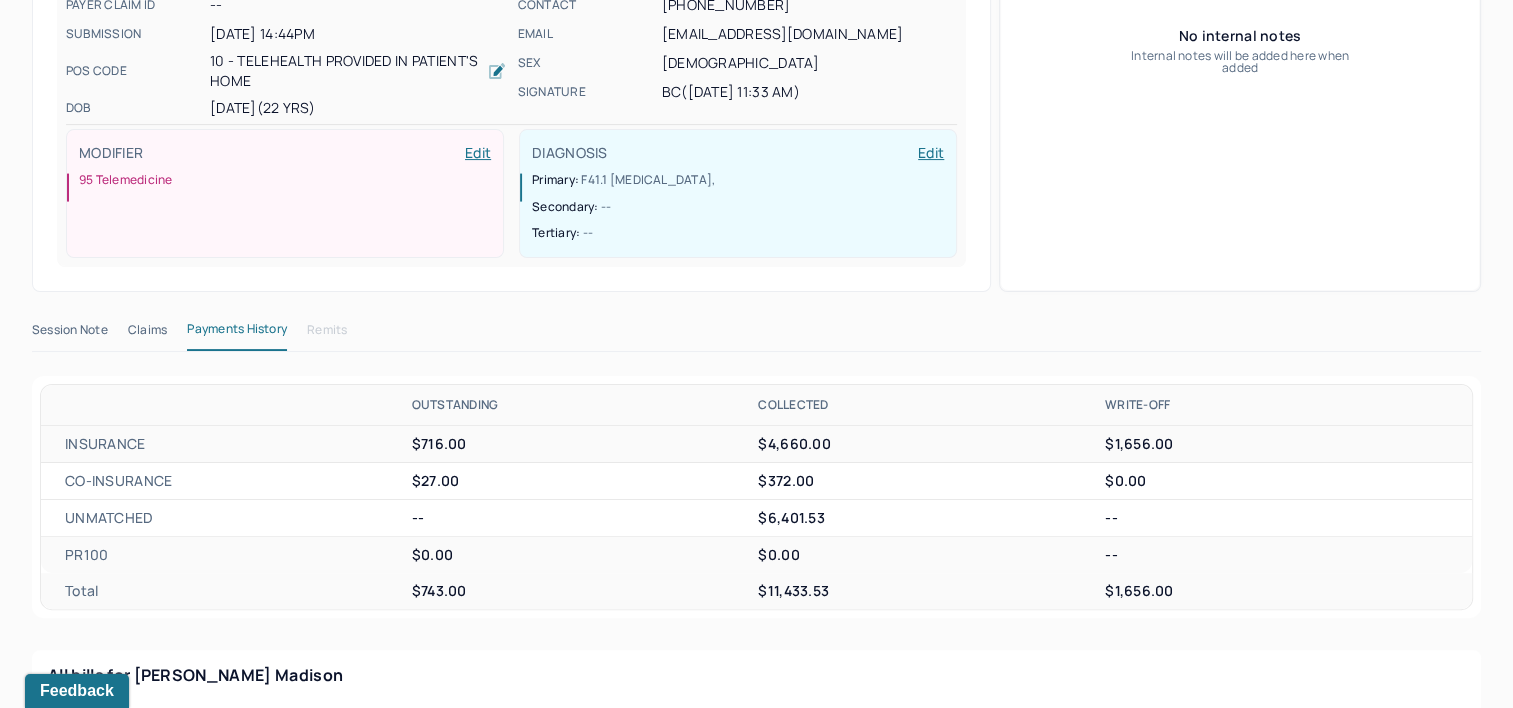 scroll, scrollTop: 424, scrollLeft: 0, axis: vertical 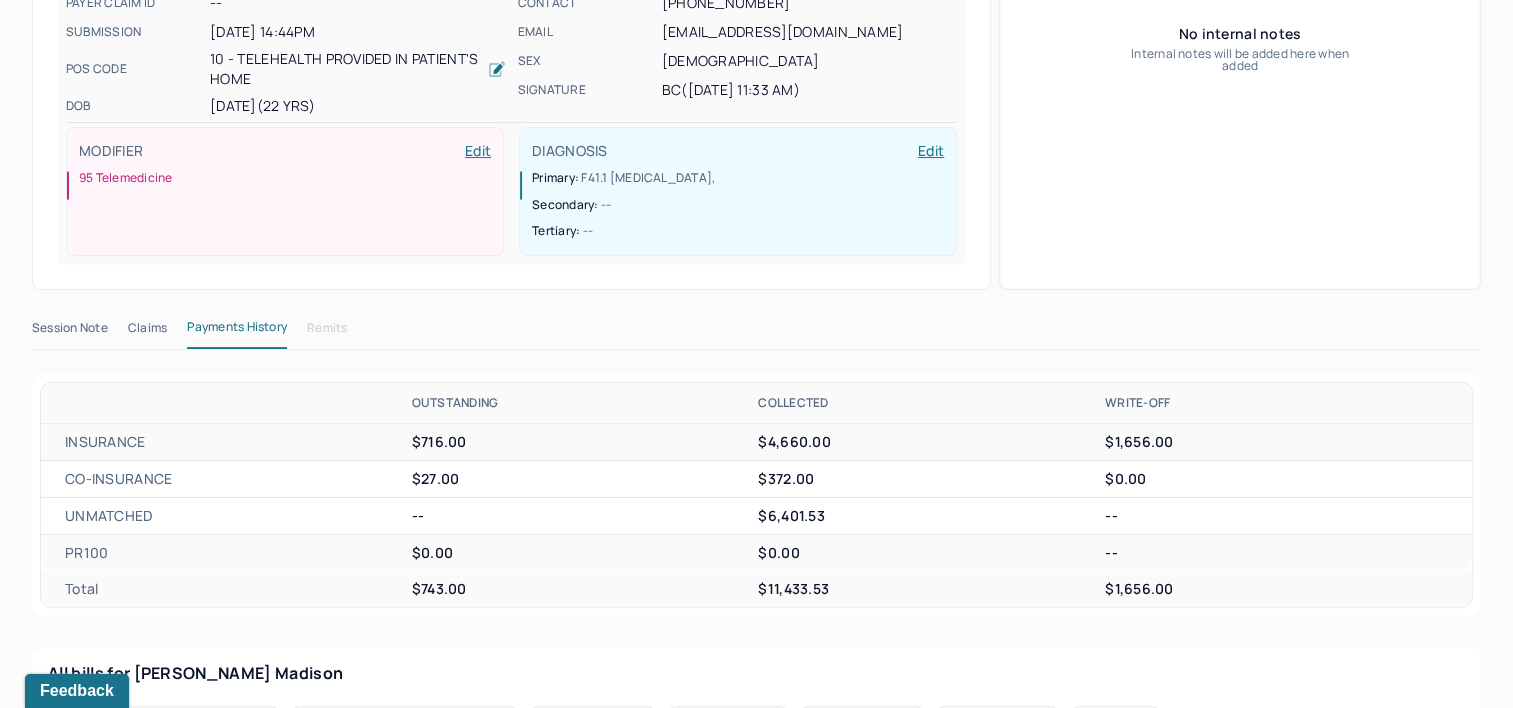 click on "Claims" at bounding box center [147, 332] 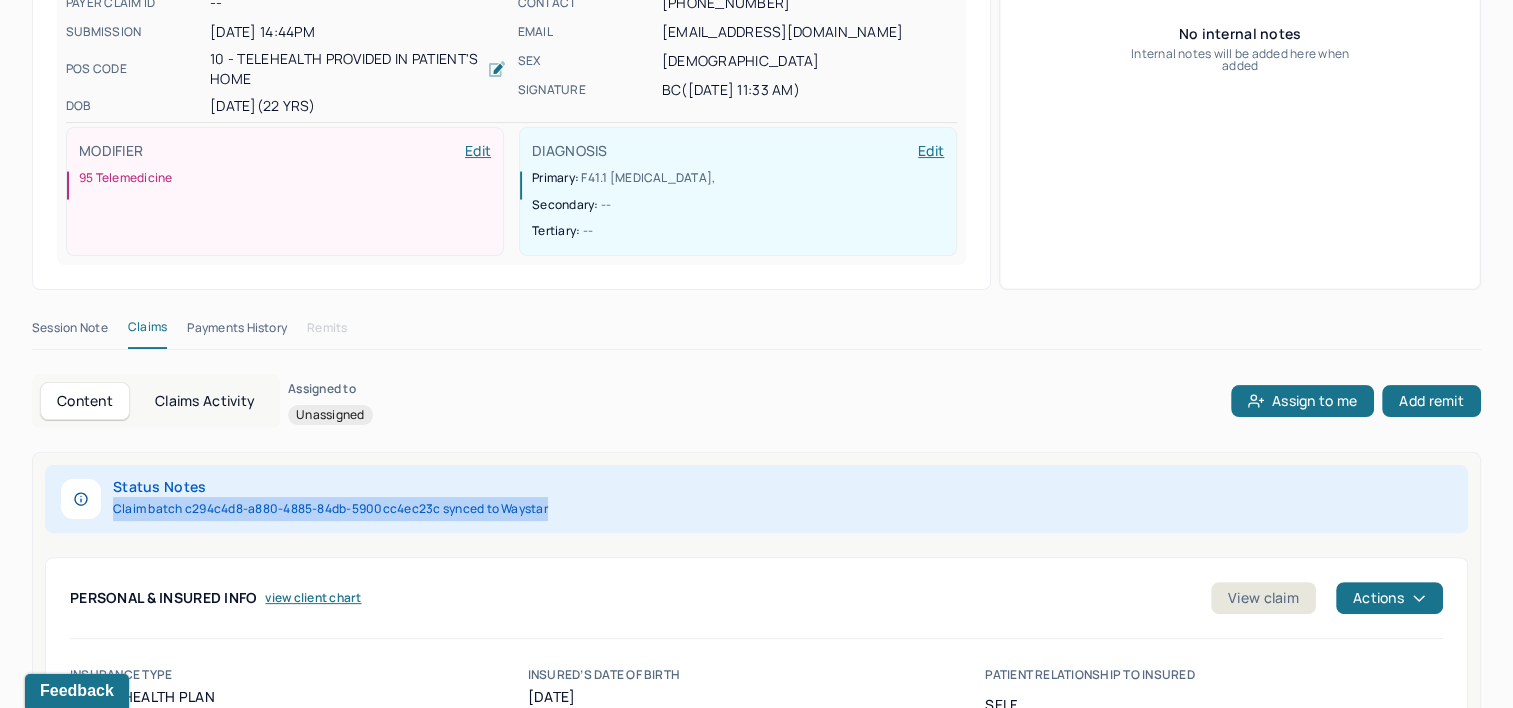 drag, startPoint x: 112, startPoint y: 468, endPoint x: 569, endPoint y: 484, distance: 457.28 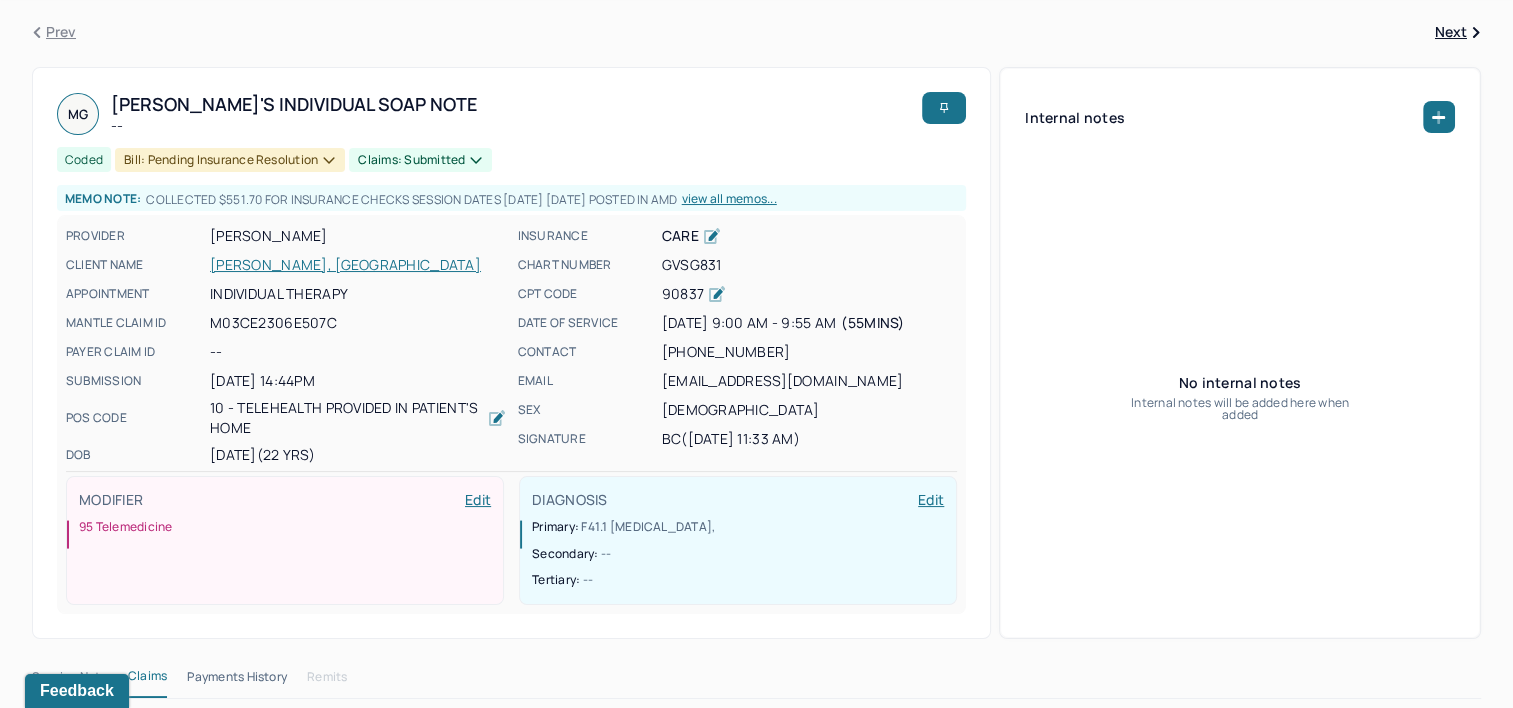 scroll, scrollTop: 0, scrollLeft: 0, axis: both 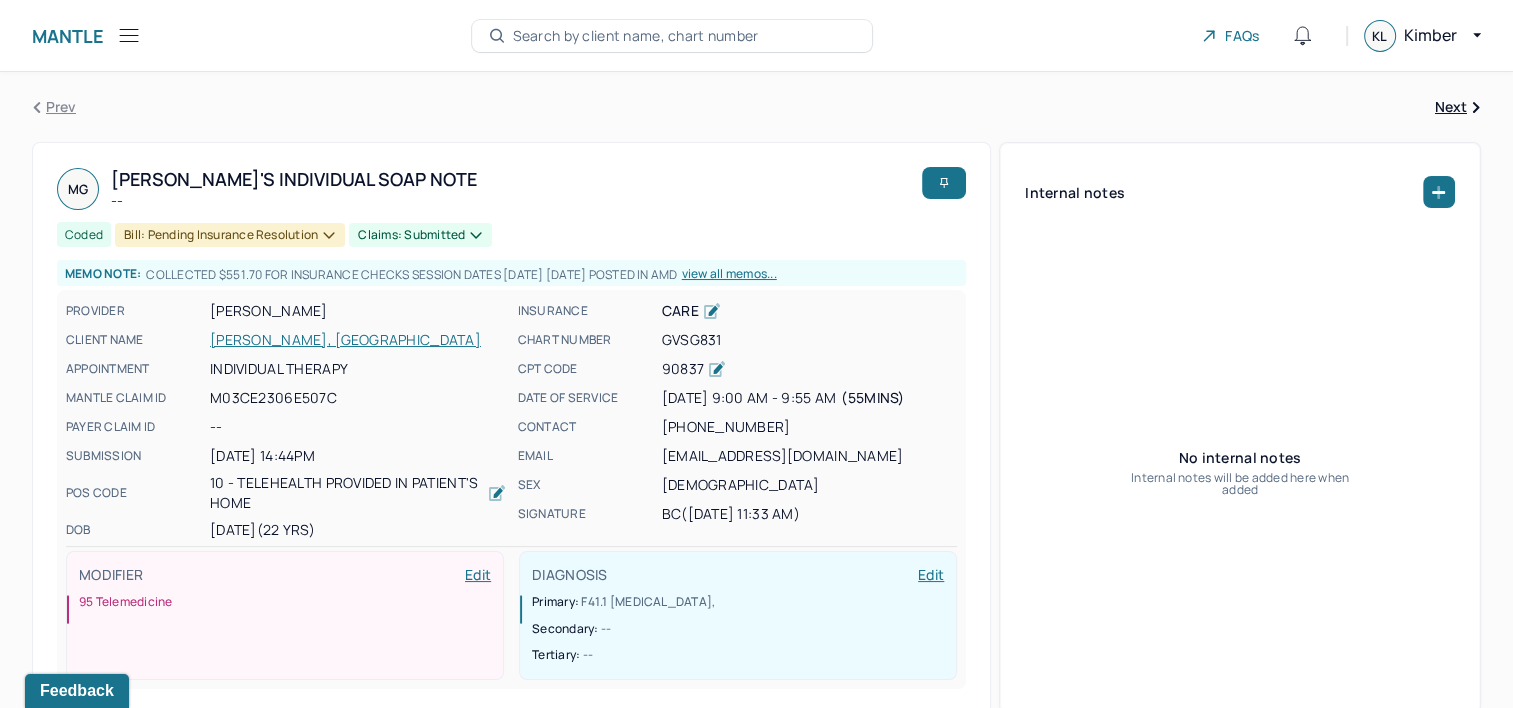 click on "Search by client name, chart number" at bounding box center [636, 36] 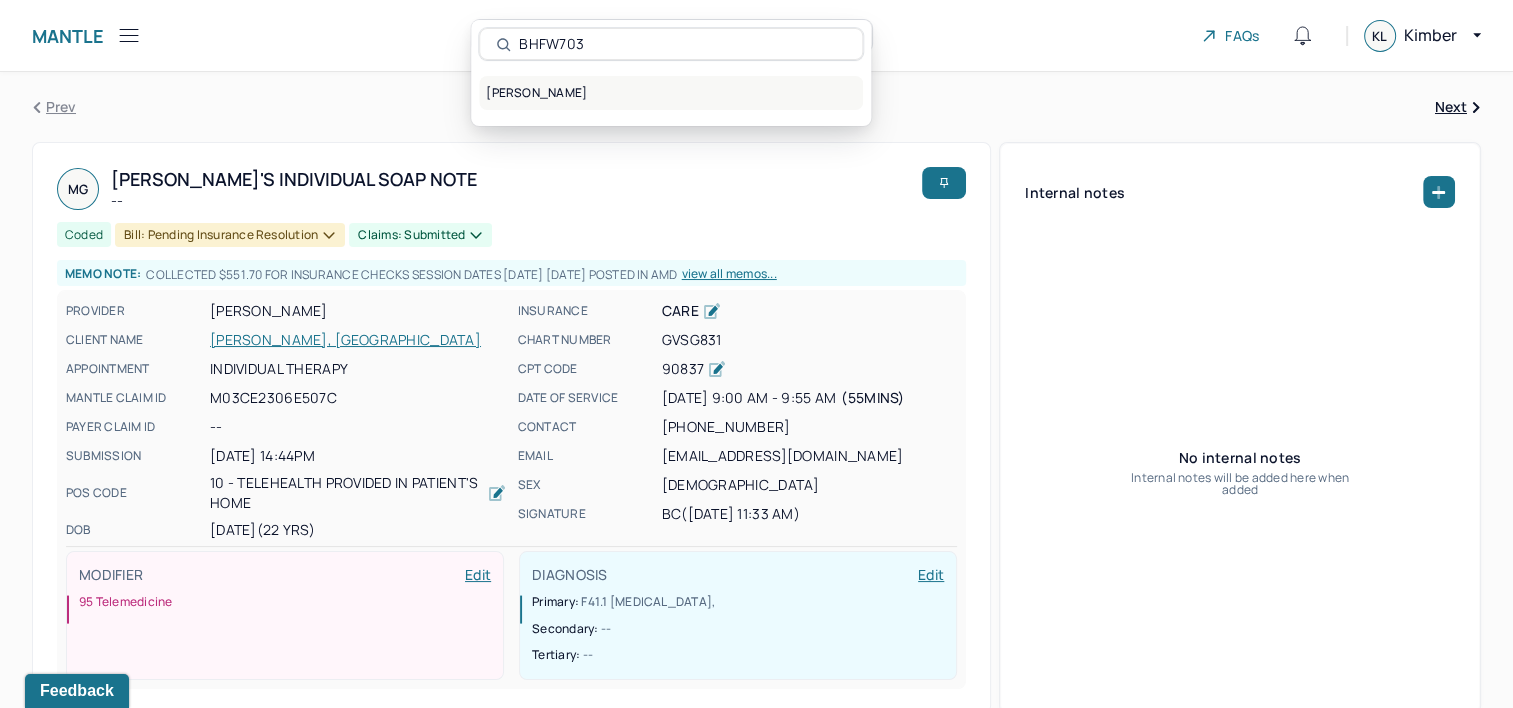 type on "BHFW703" 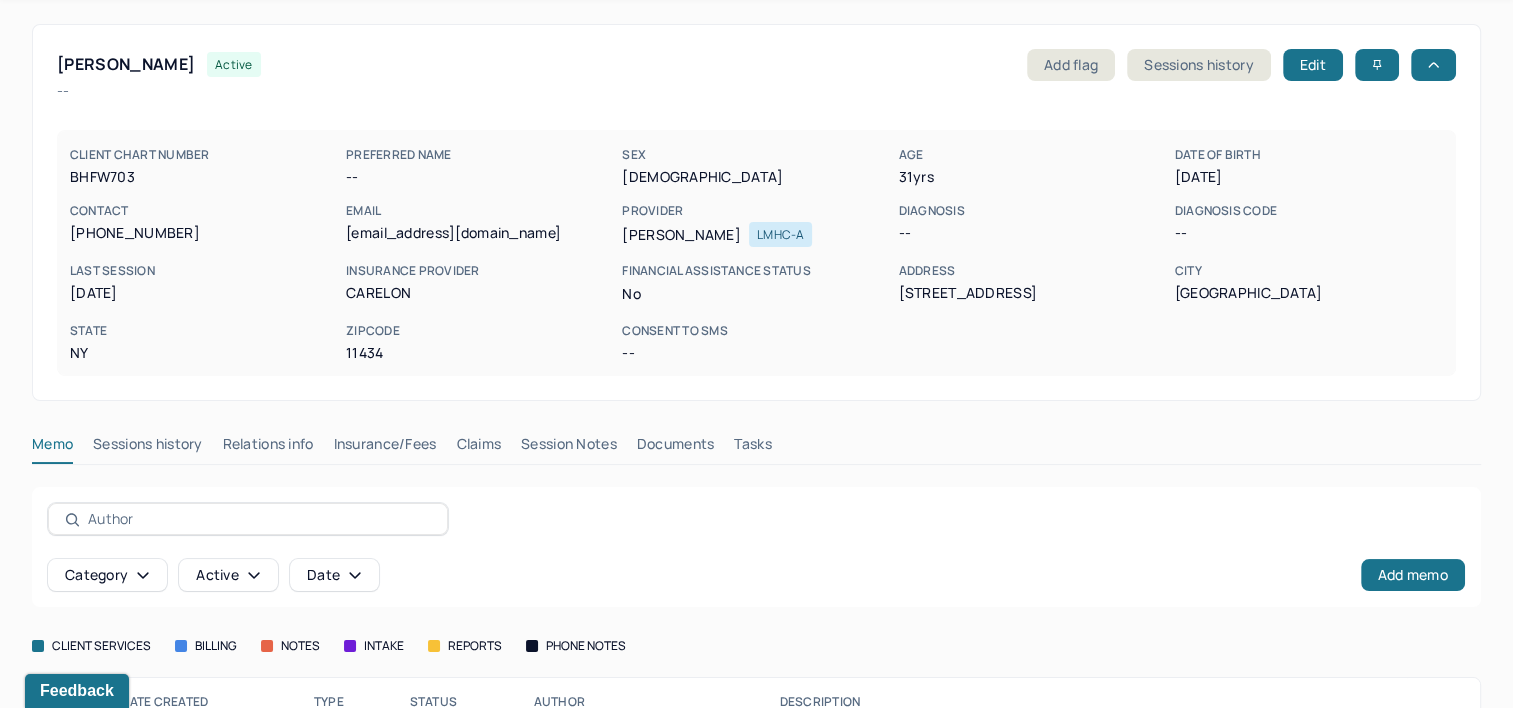 scroll, scrollTop: 158, scrollLeft: 0, axis: vertical 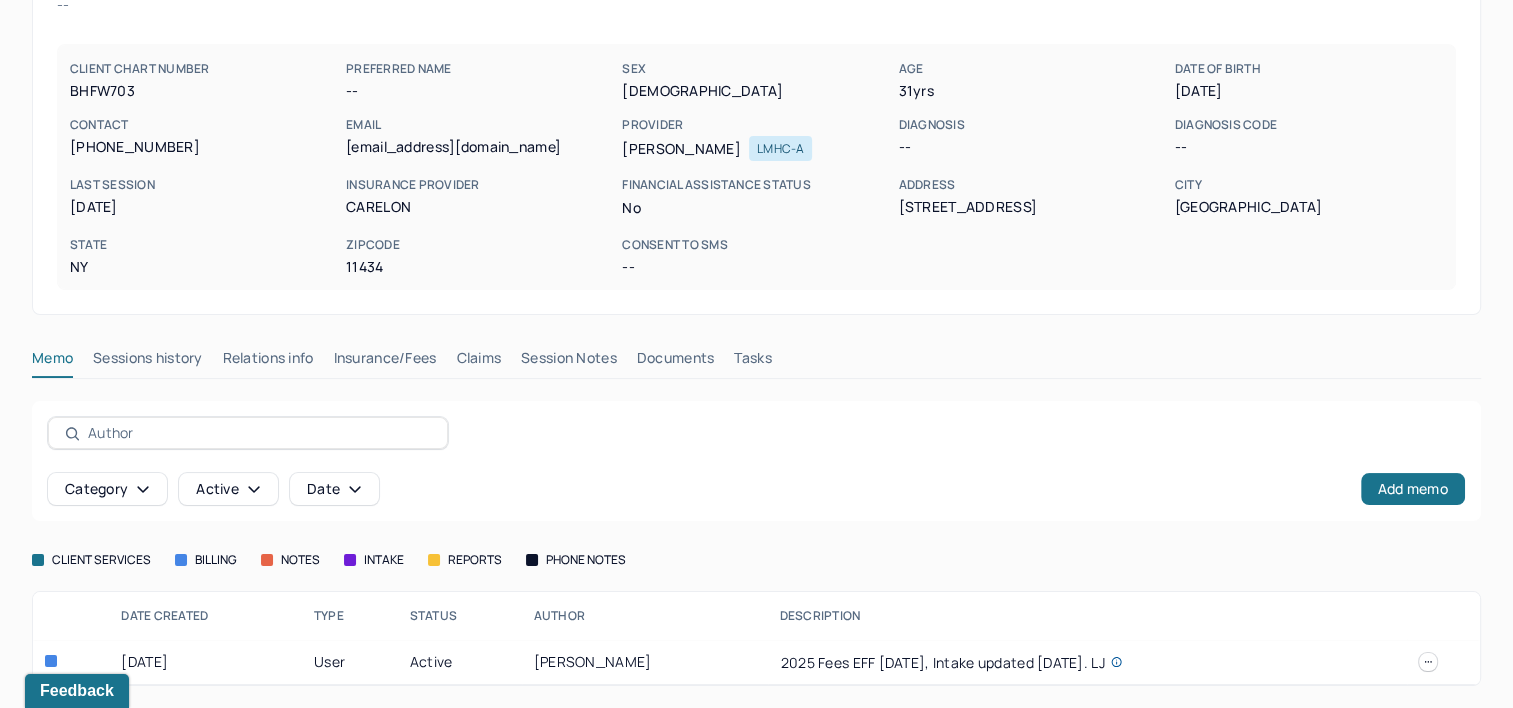 click on "Claims" at bounding box center [478, 362] 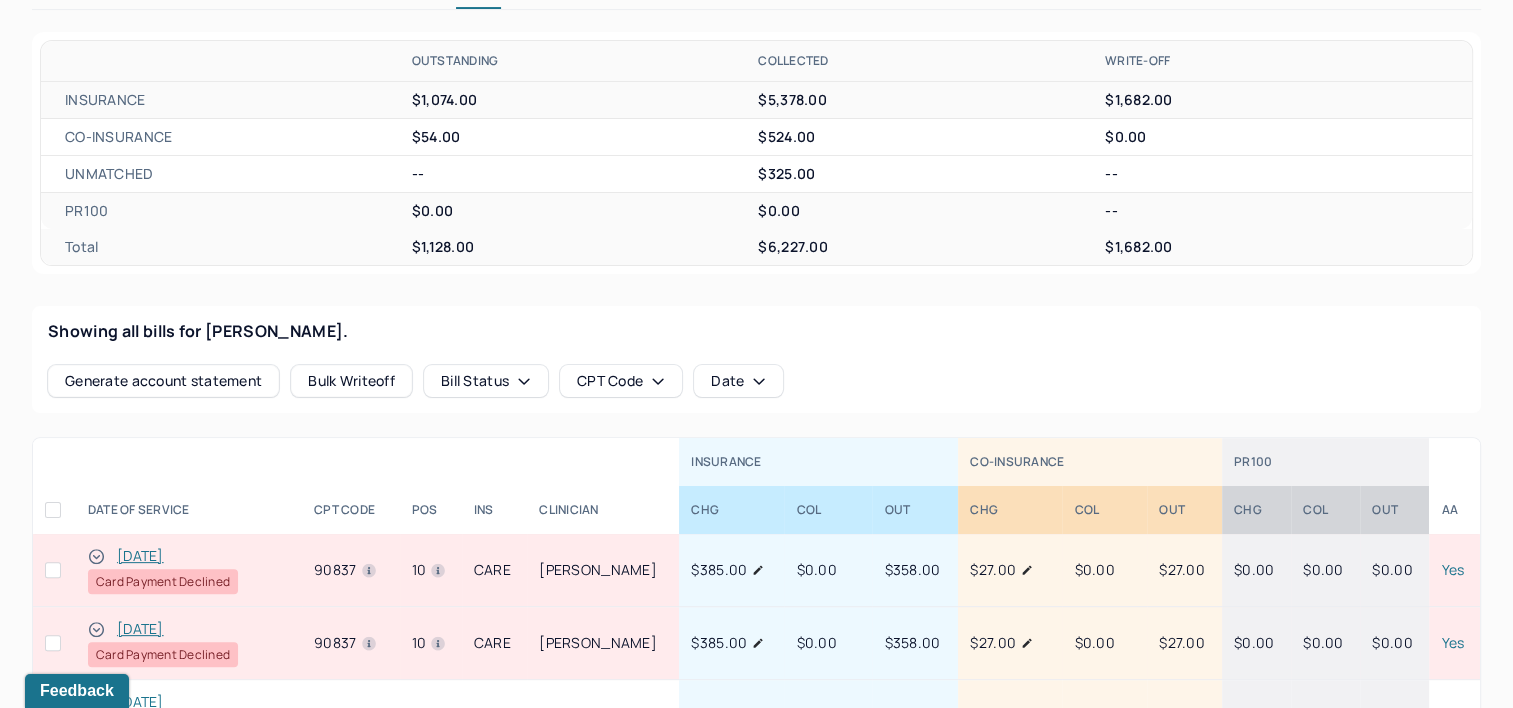 scroll, scrollTop: 558, scrollLeft: 0, axis: vertical 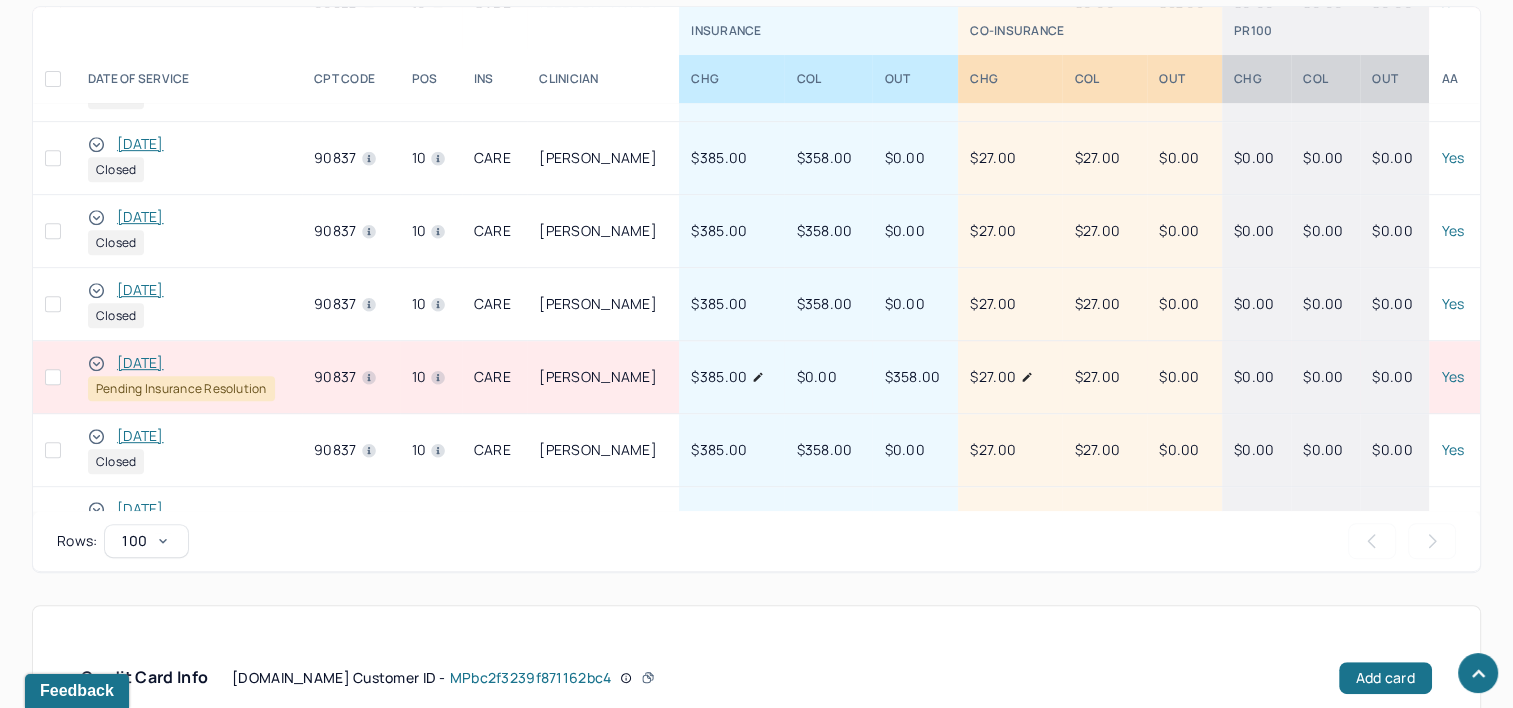 click on "05/05/2025" at bounding box center [140, 363] 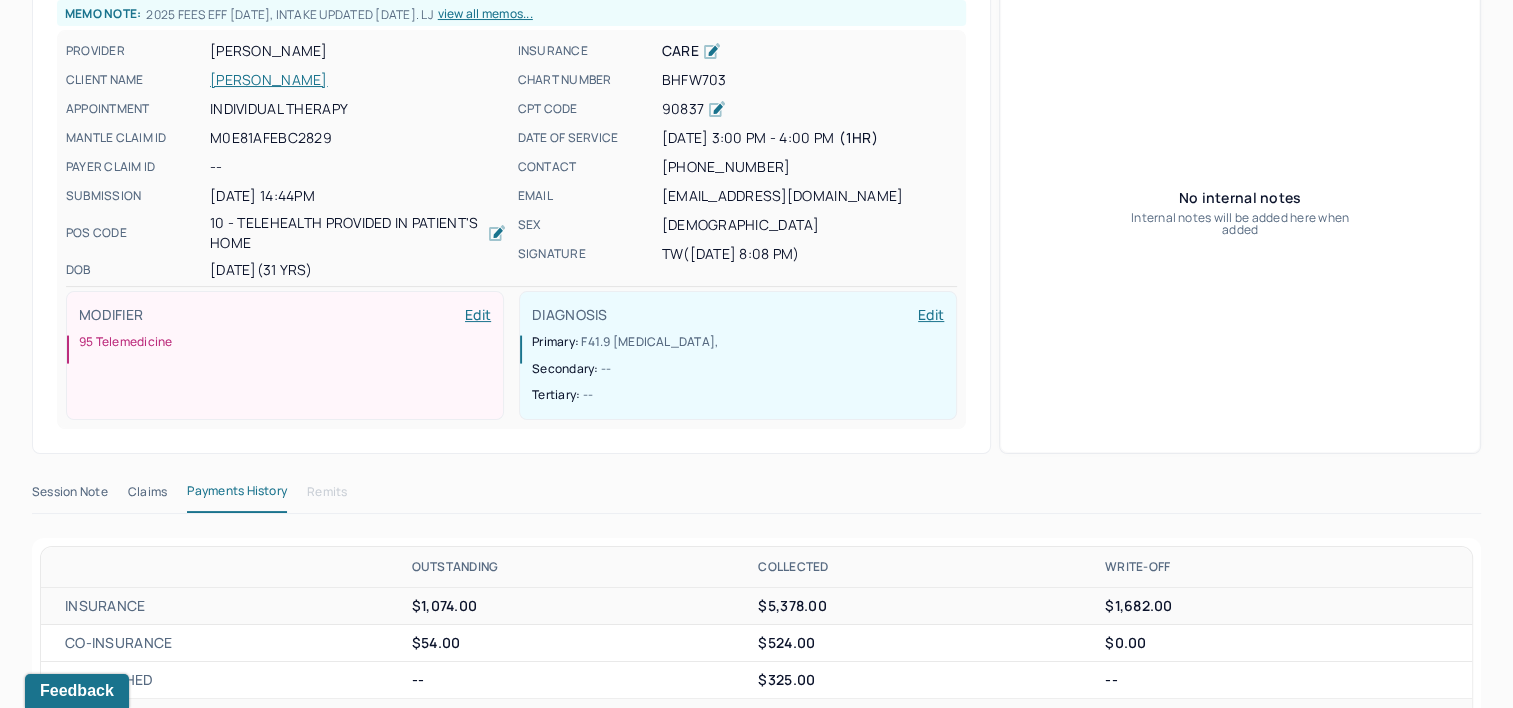 scroll, scrollTop: 158, scrollLeft: 0, axis: vertical 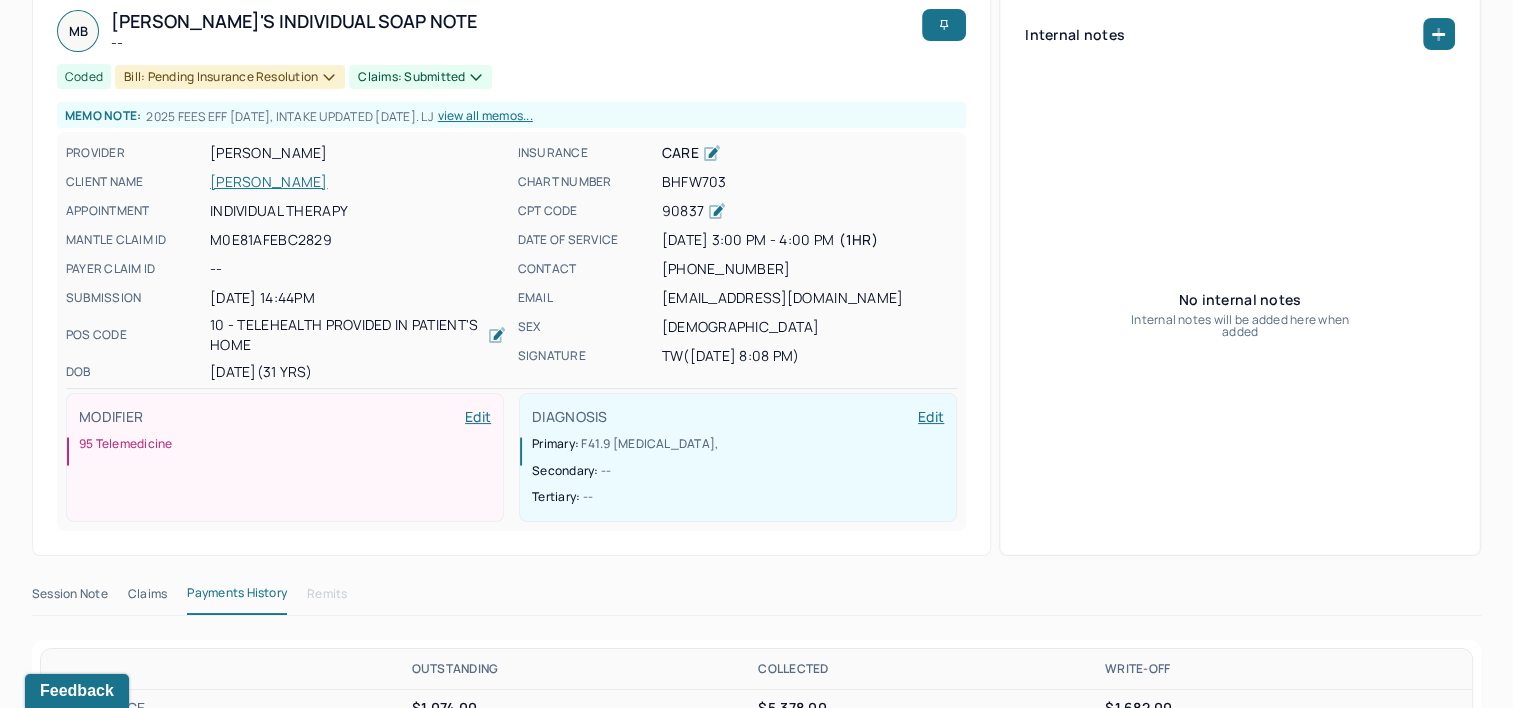 click on "Claims" at bounding box center [147, 598] 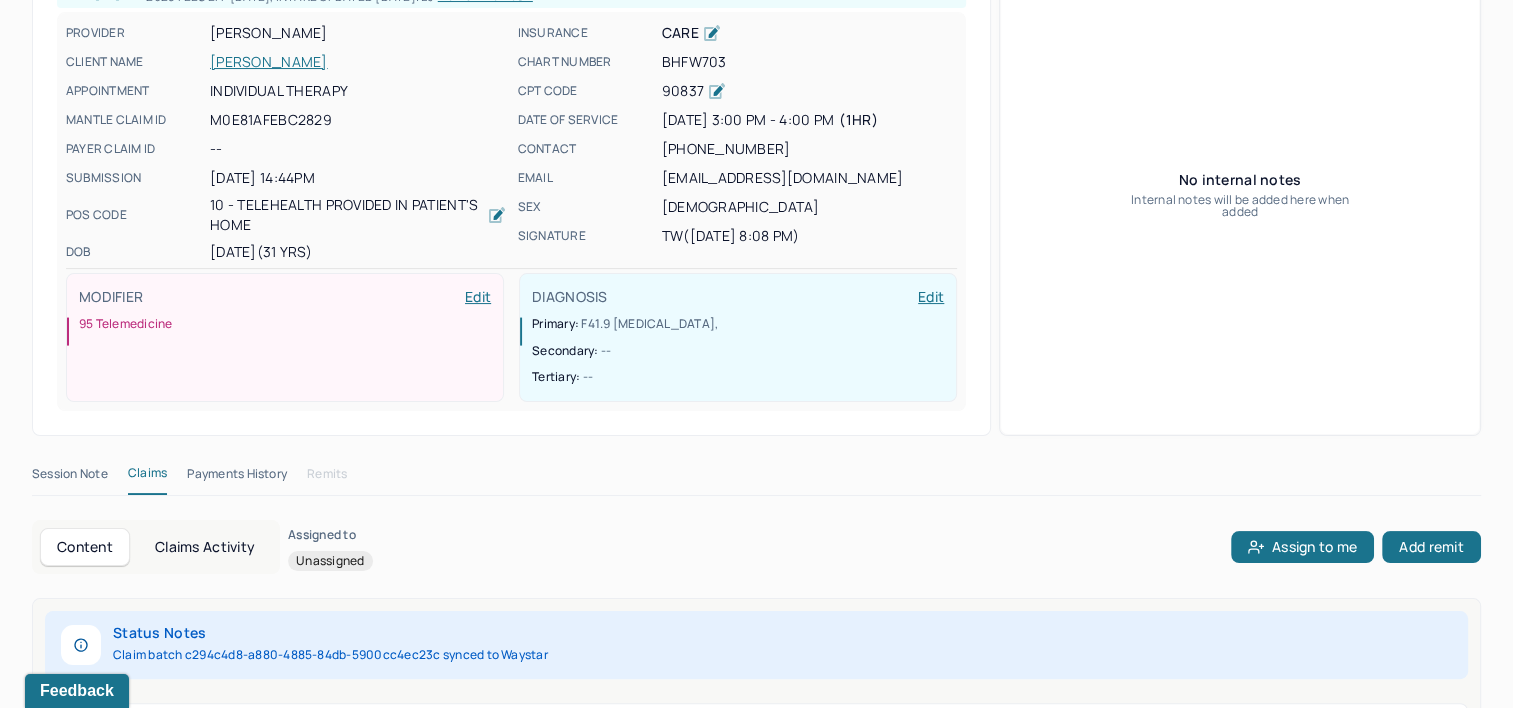 scroll, scrollTop: 658, scrollLeft: 0, axis: vertical 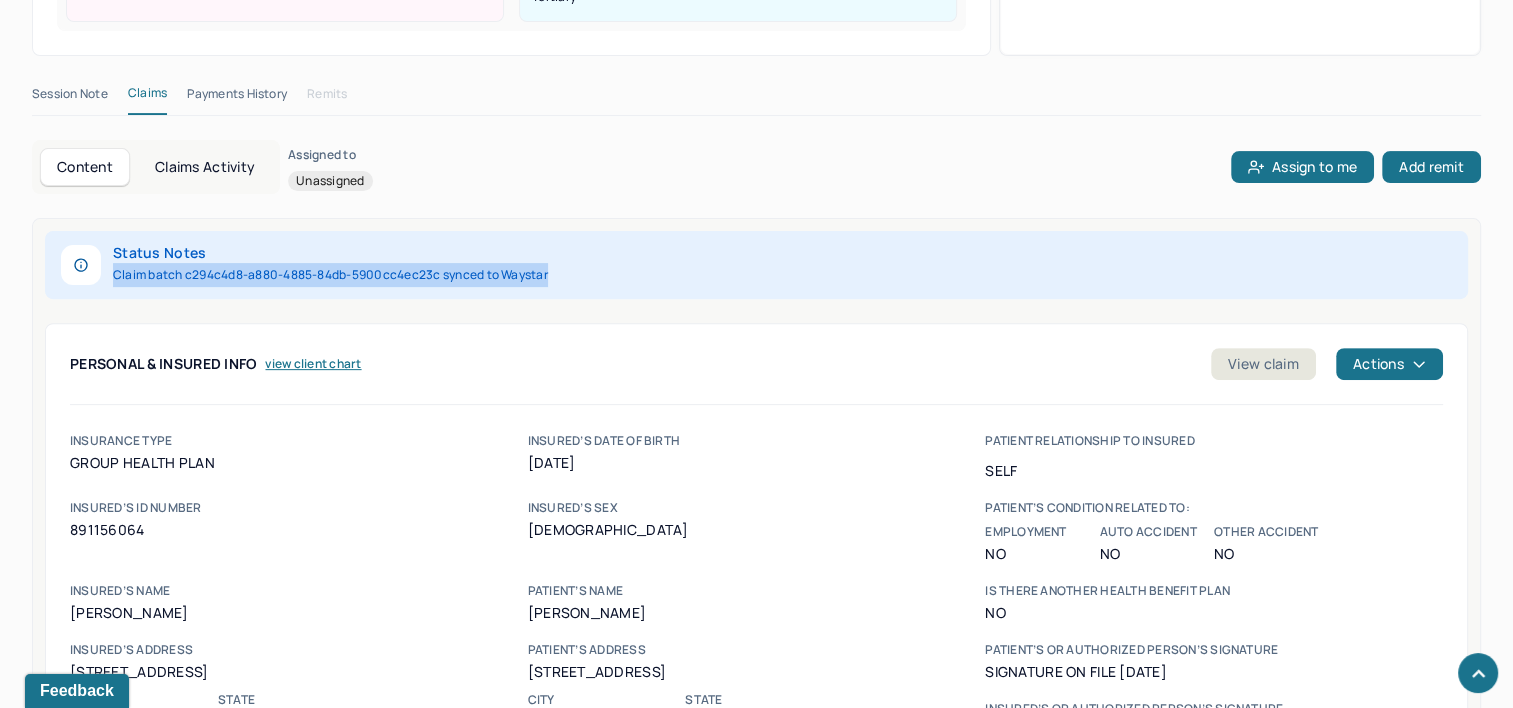 drag, startPoint x: 114, startPoint y: 241, endPoint x: 552, endPoint y: 240, distance: 438.00113 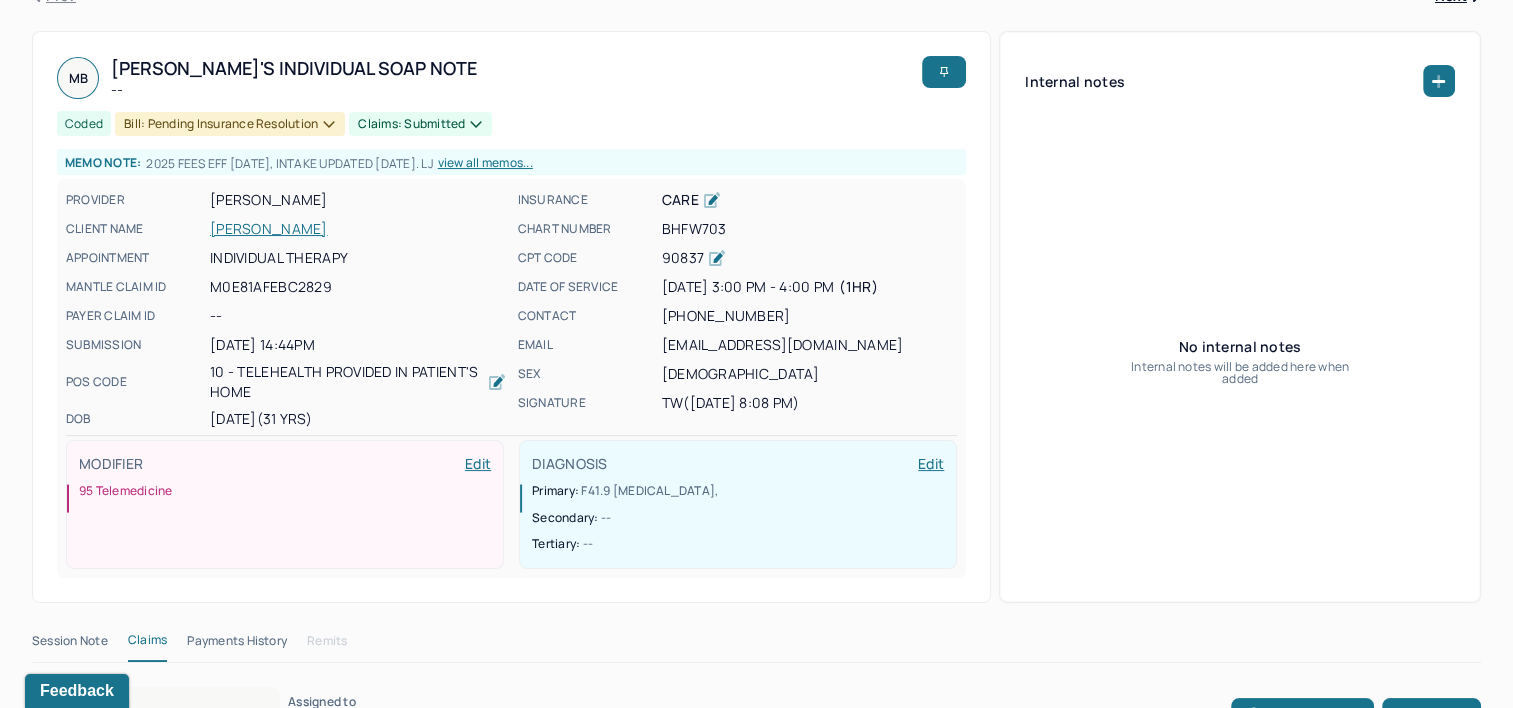 scroll, scrollTop: 0, scrollLeft: 0, axis: both 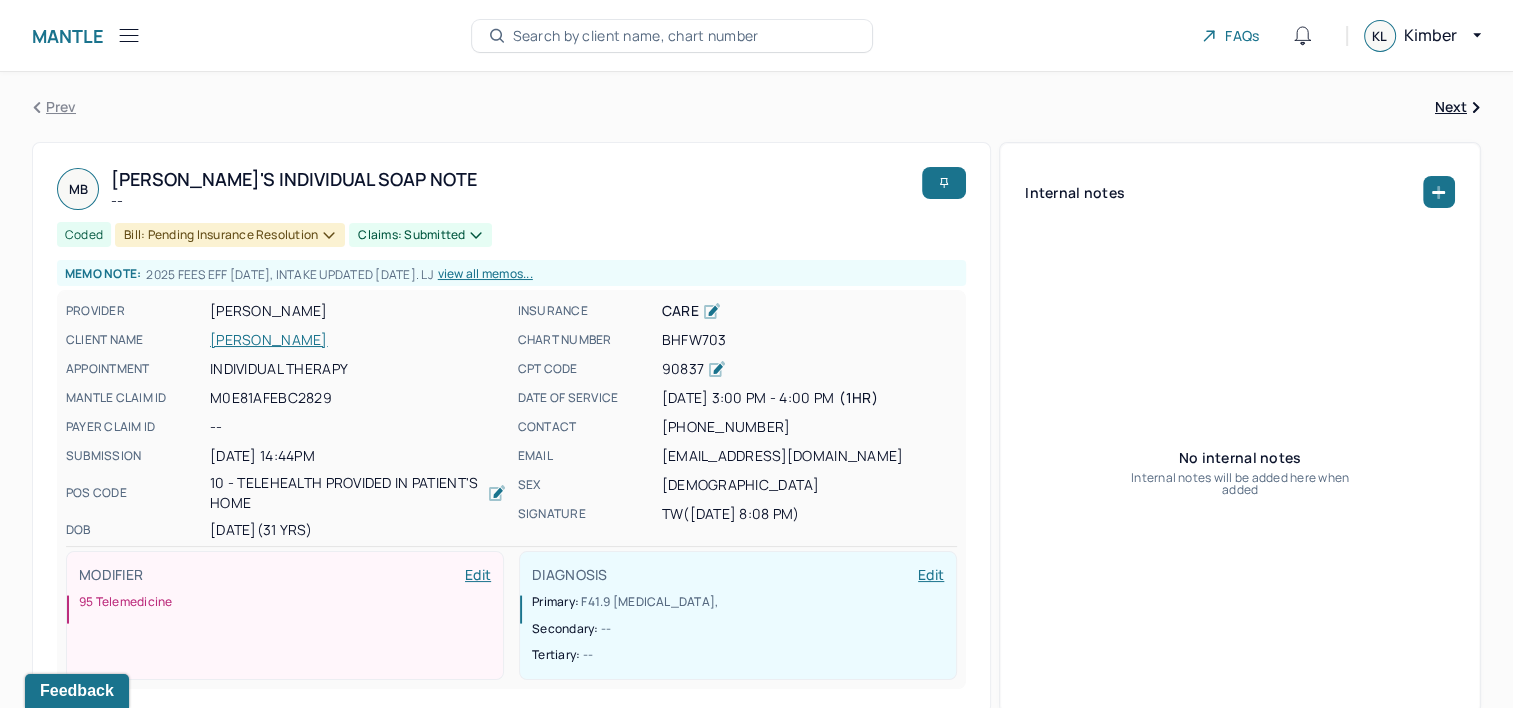 click on "Search by client name, chart number" at bounding box center (636, 36) 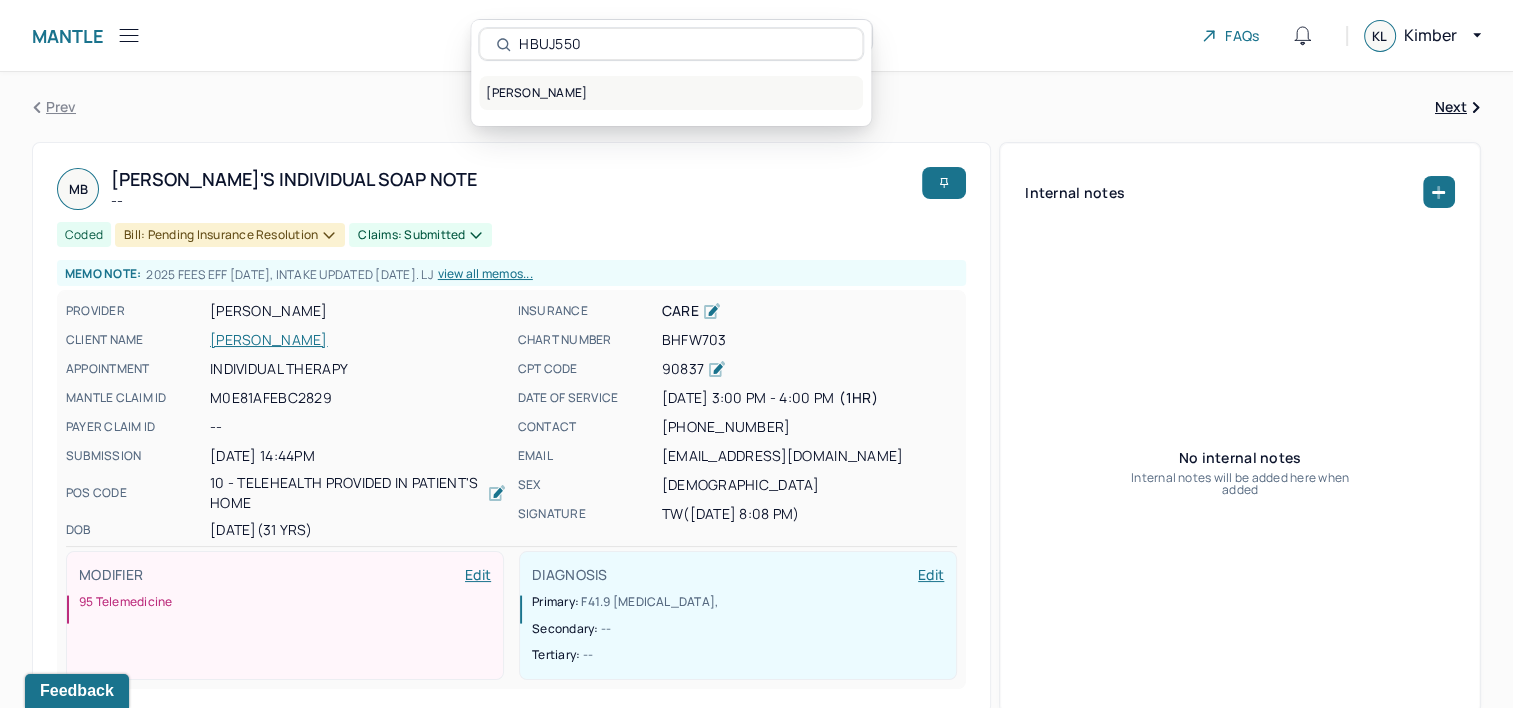 type on "HBUJ550" 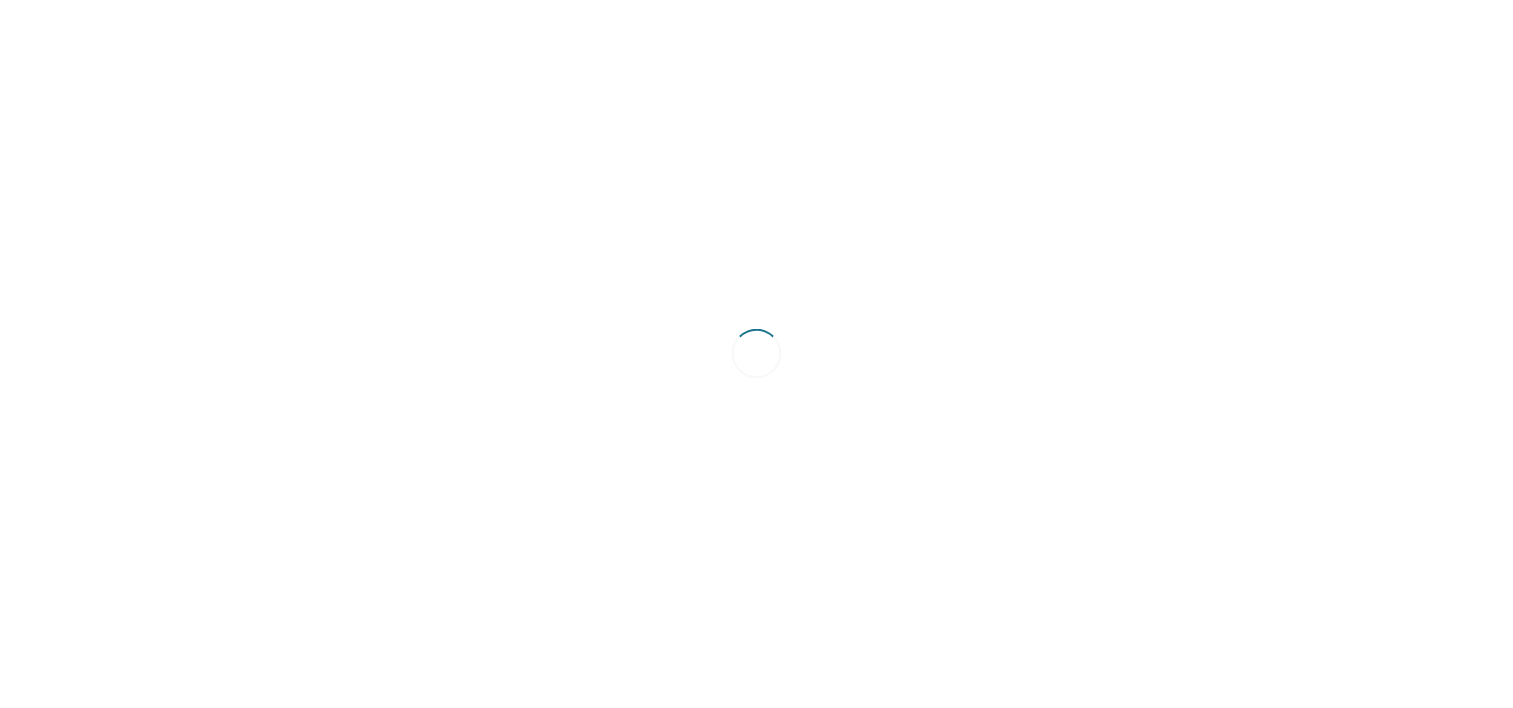 scroll, scrollTop: 0, scrollLeft: 0, axis: both 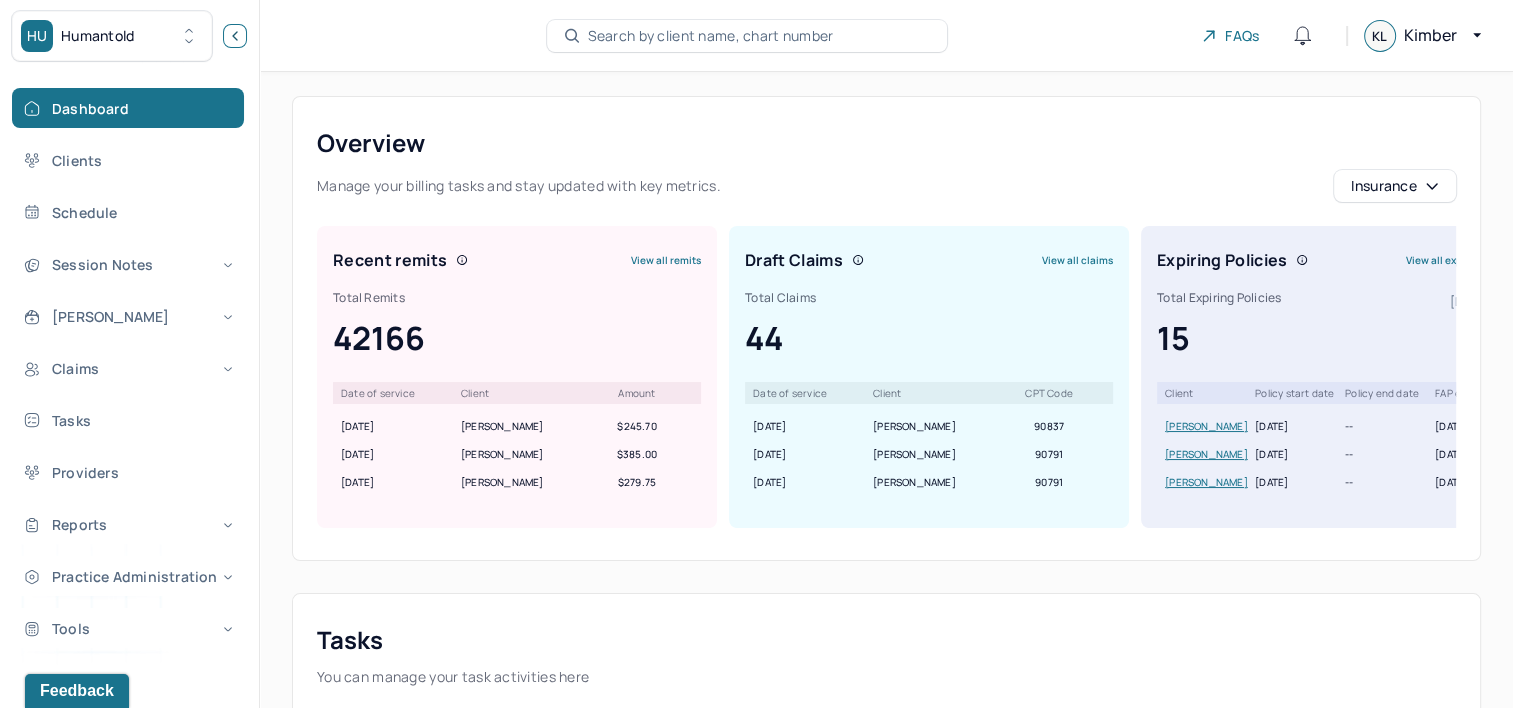 click 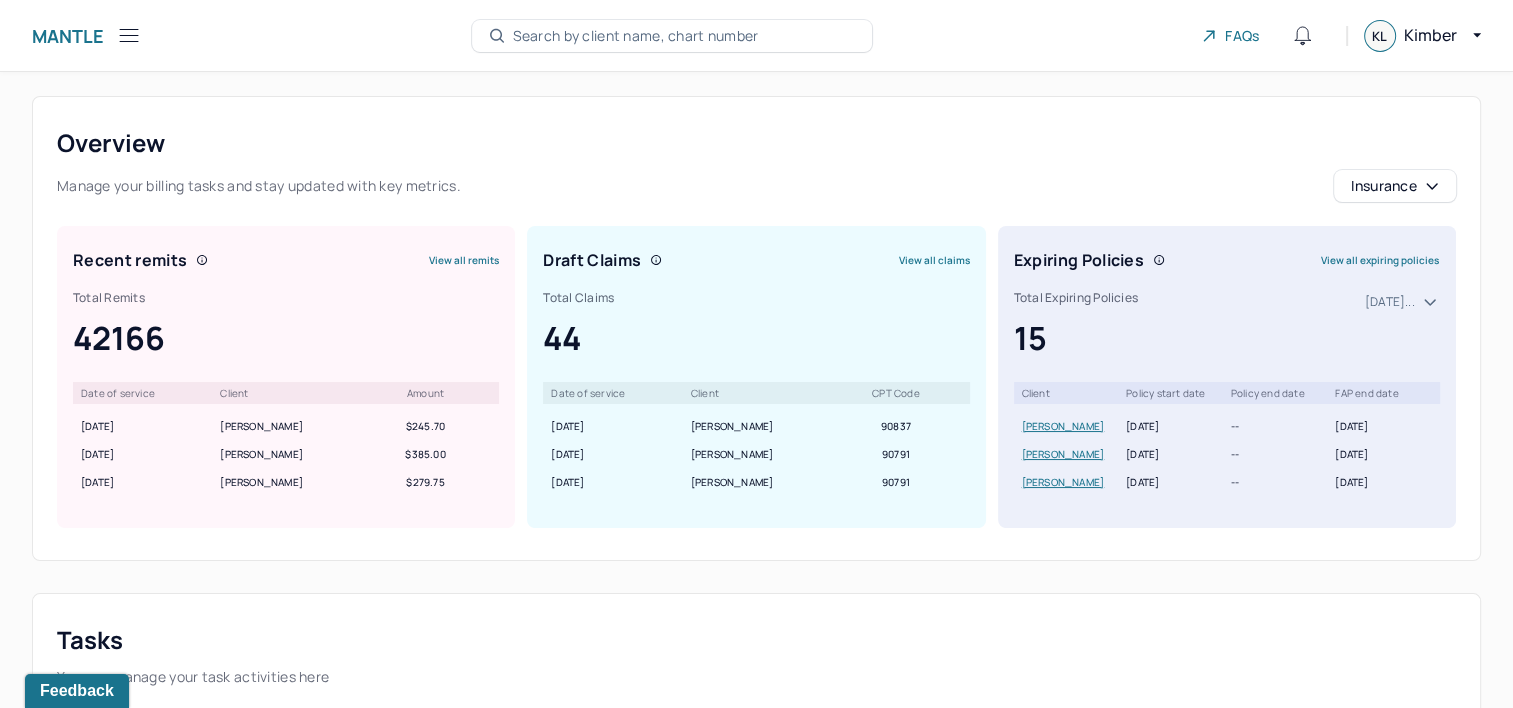 click 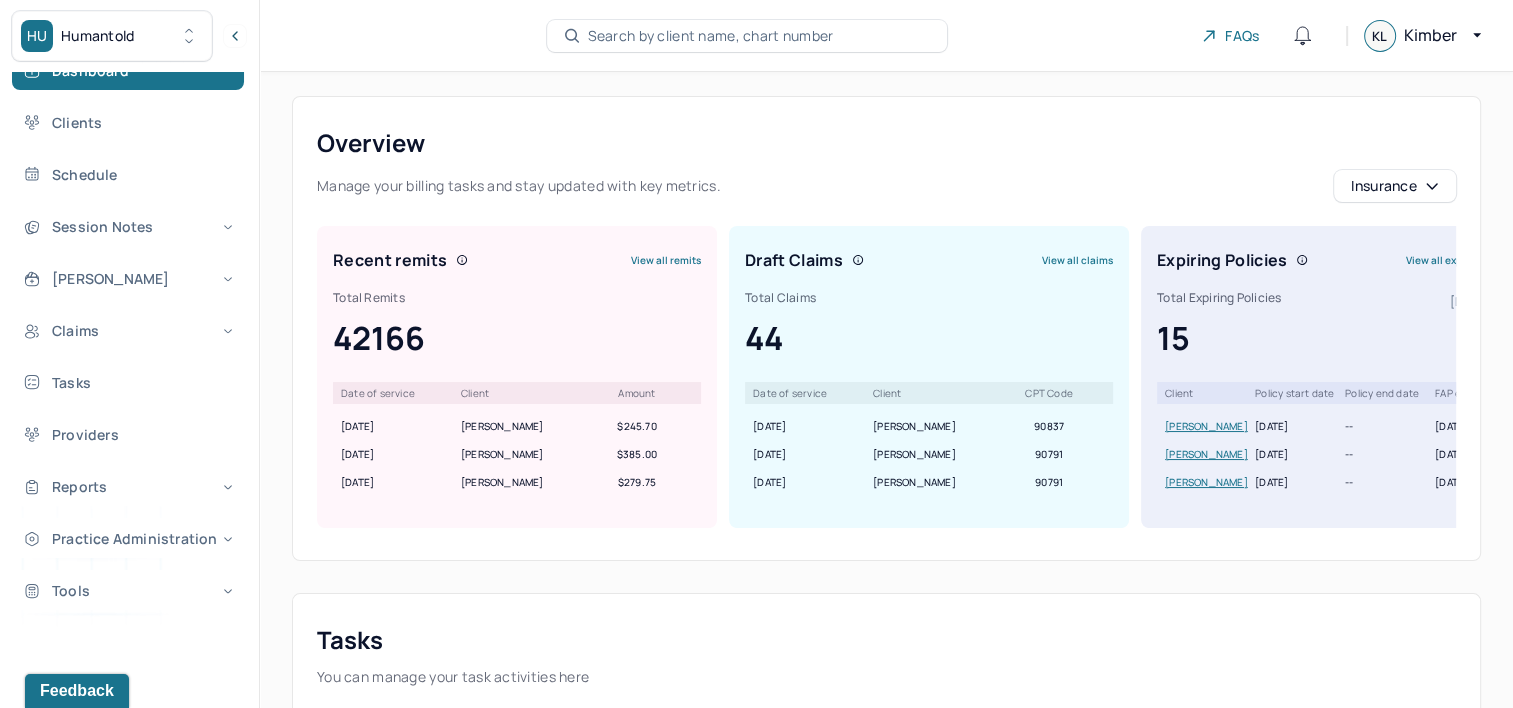 scroll, scrollTop: 76, scrollLeft: 0, axis: vertical 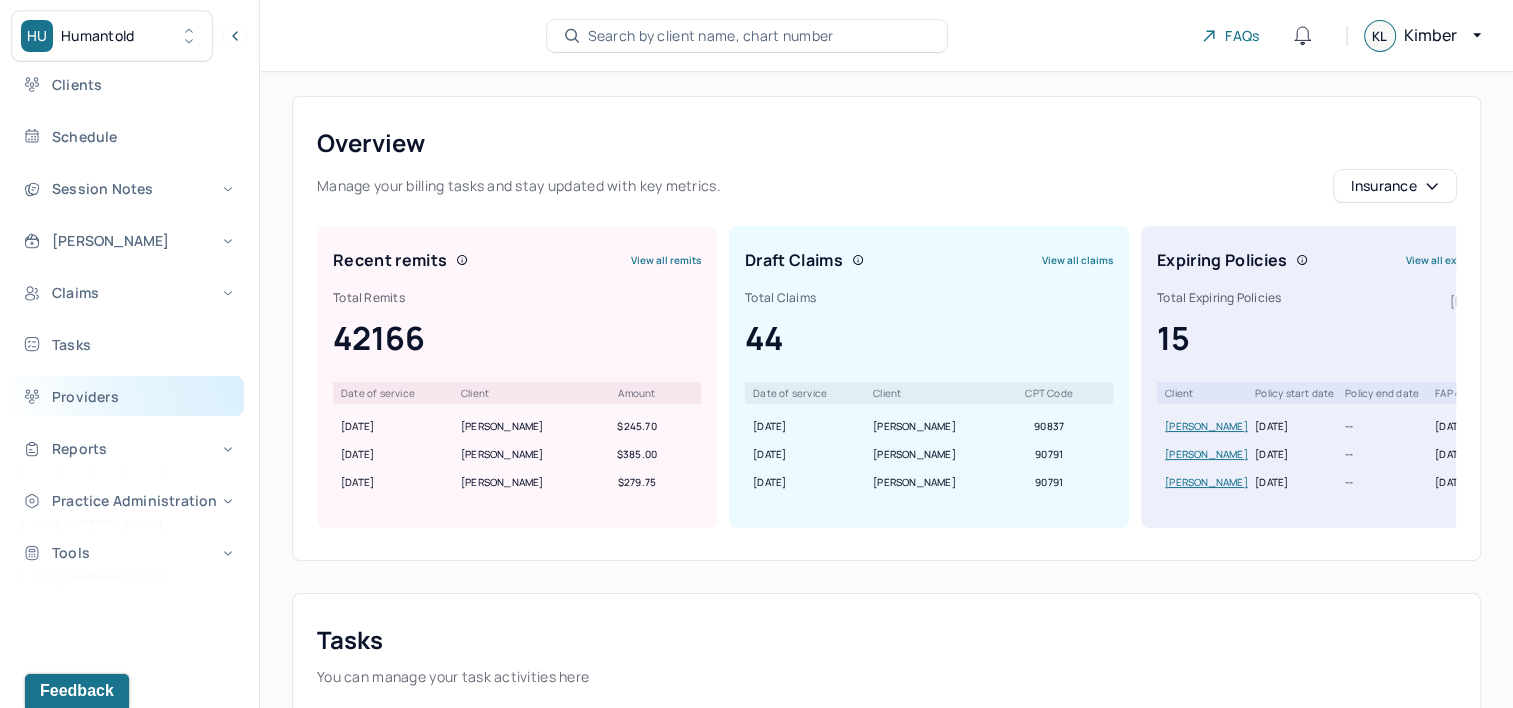 click on "Providers" at bounding box center [128, 396] 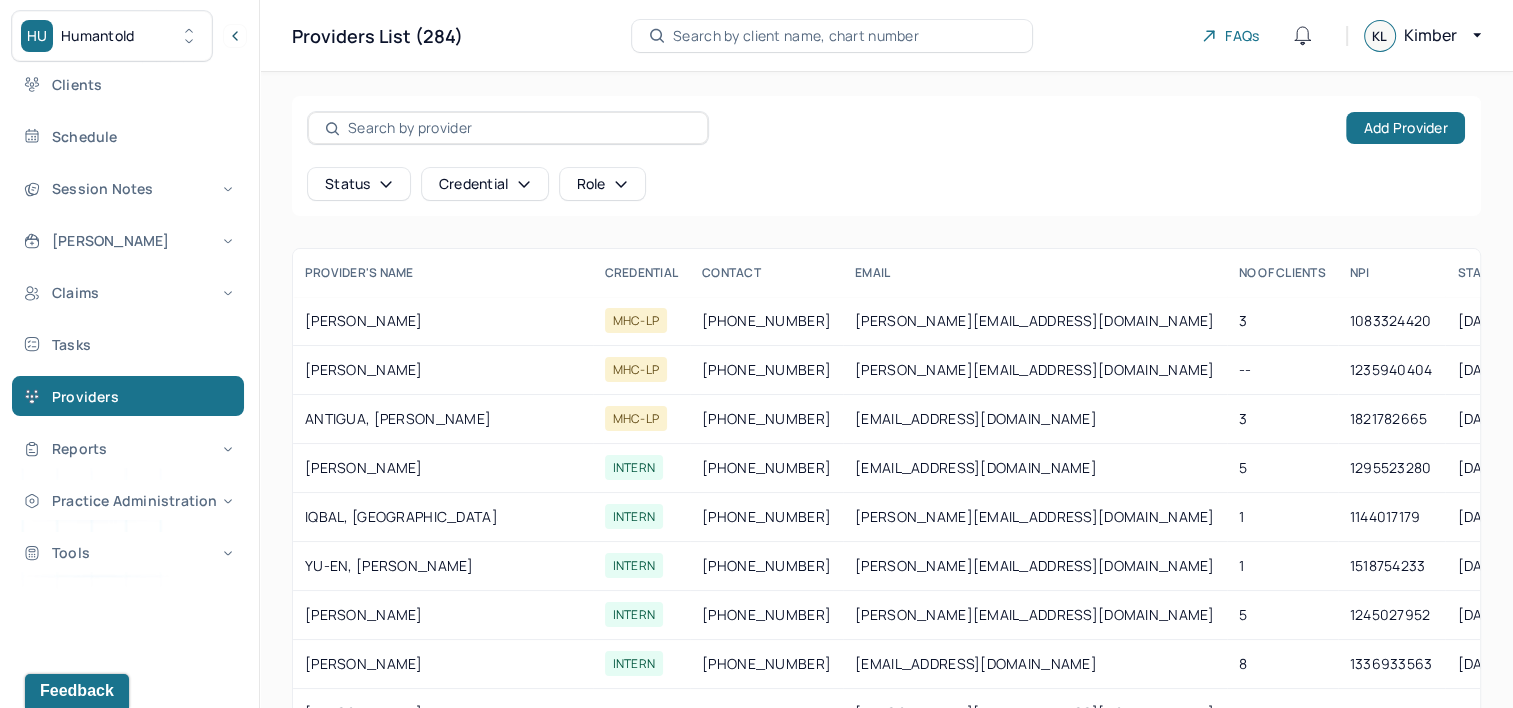 click at bounding box center [519, 128] 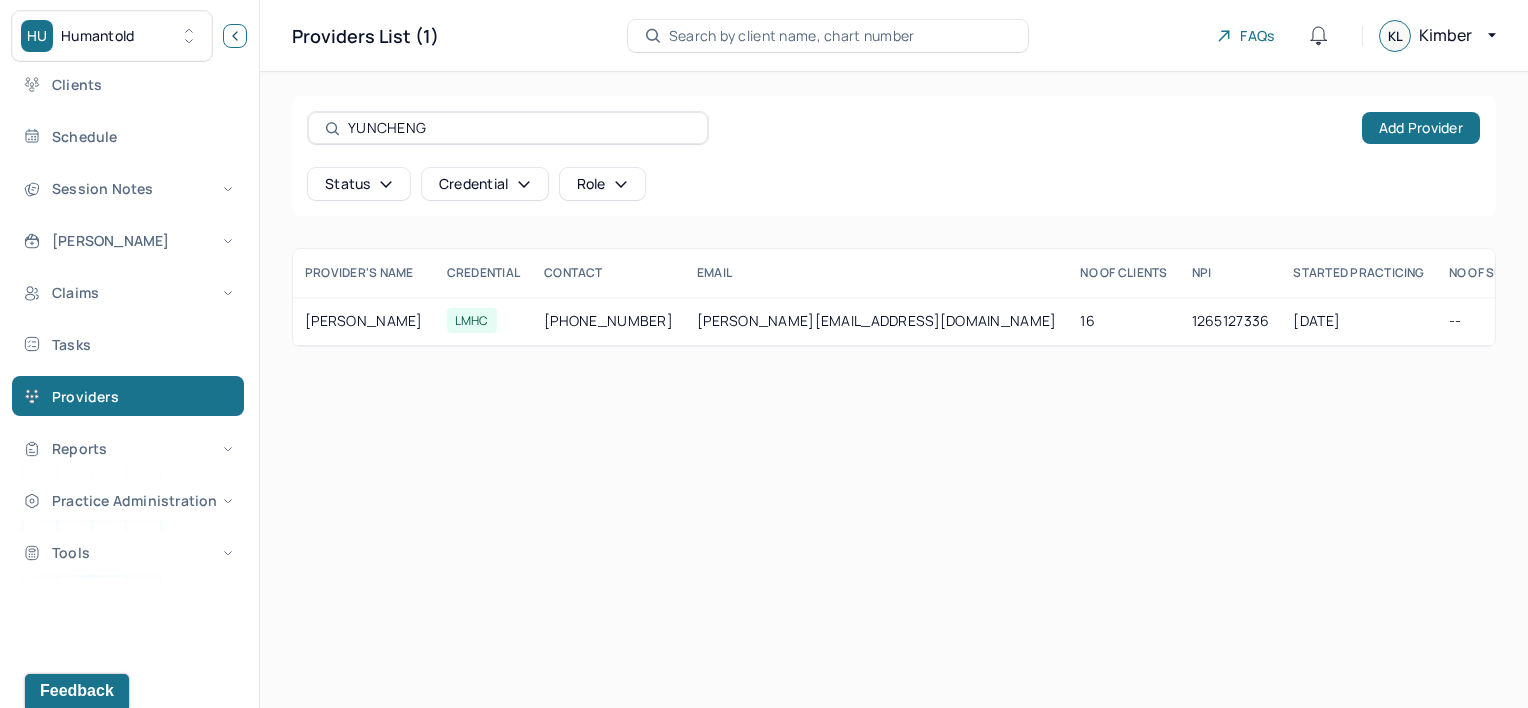 type on "YUNCHENG" 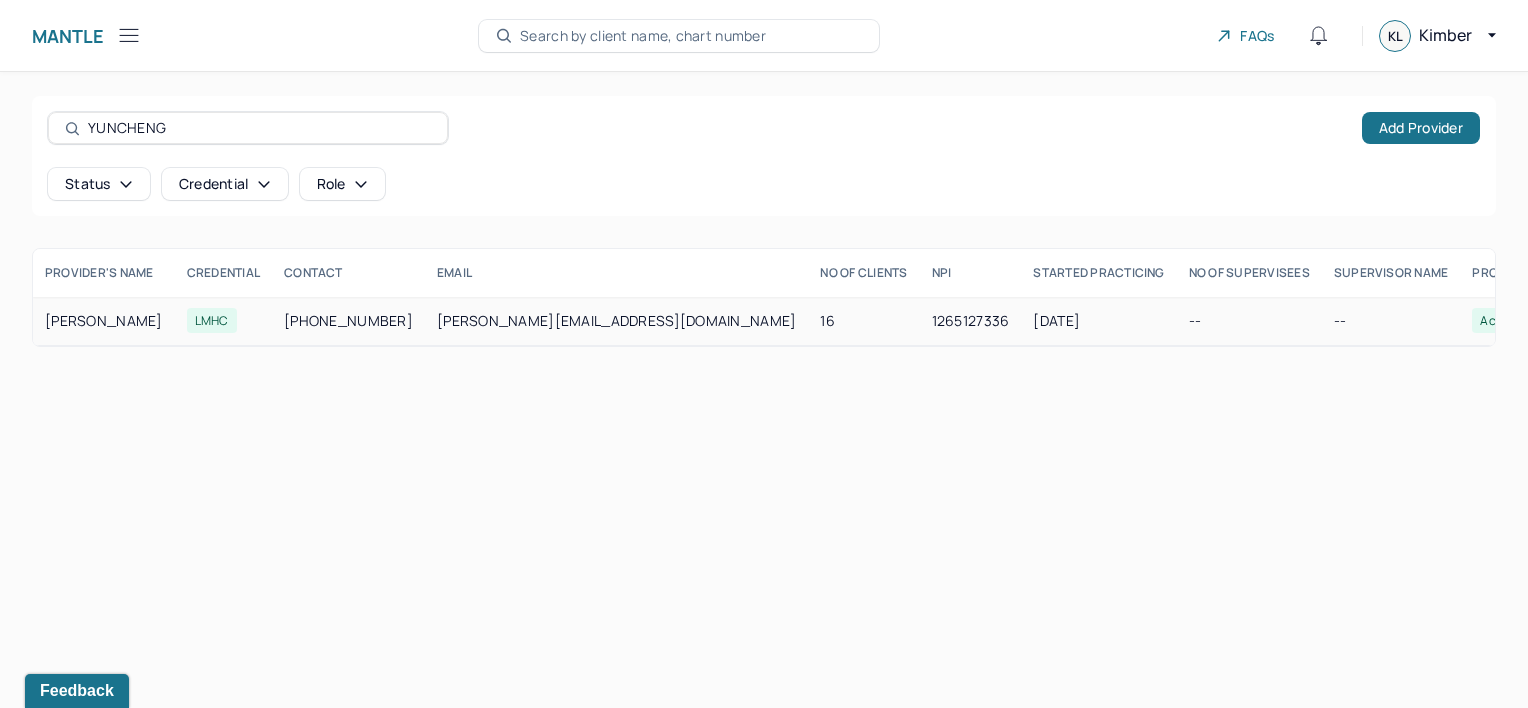 click on "[PERSON_NAME][EMAIL_ADDRESS][DOMAIN_NAME]" at bounding box center [616, 321] 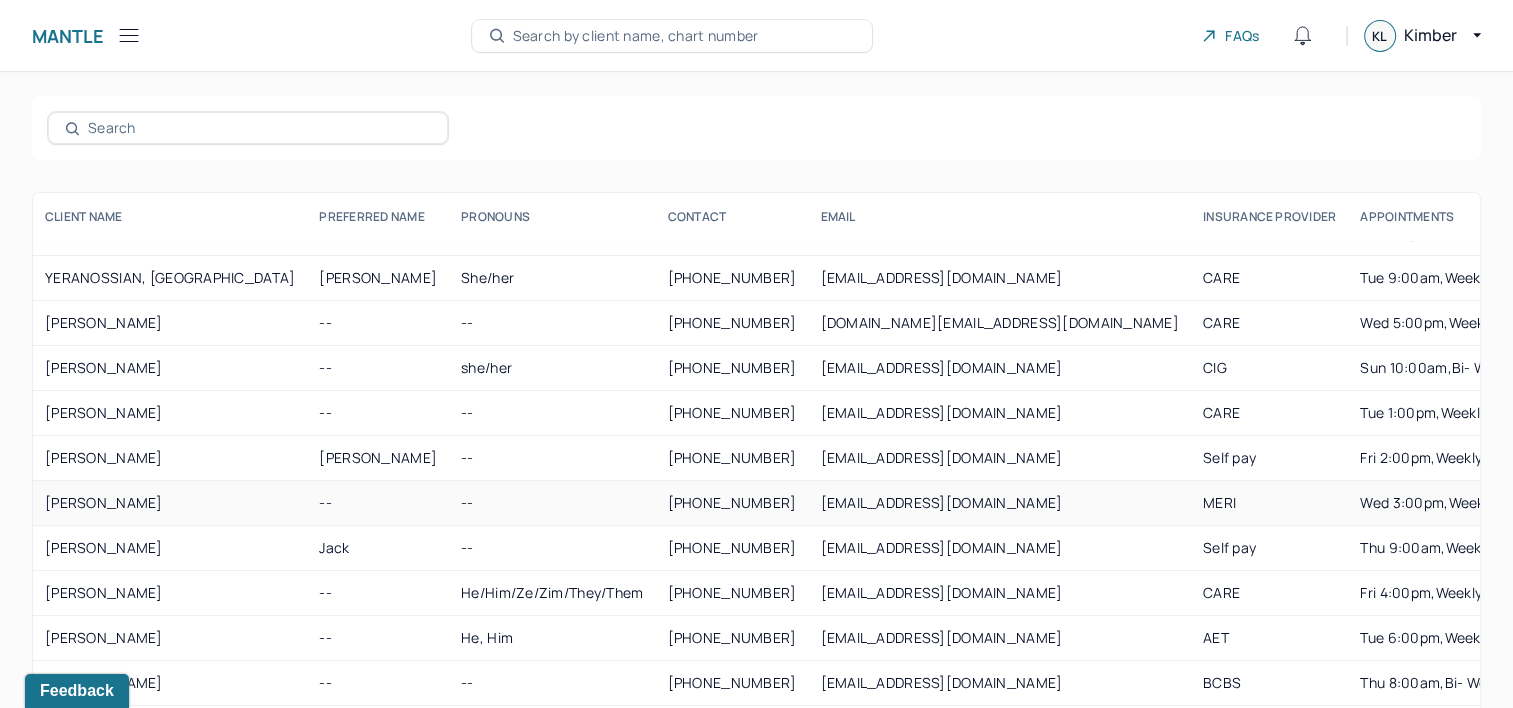scroll, scrollTop: 204, scrollLeft: 0, axis: vertical 